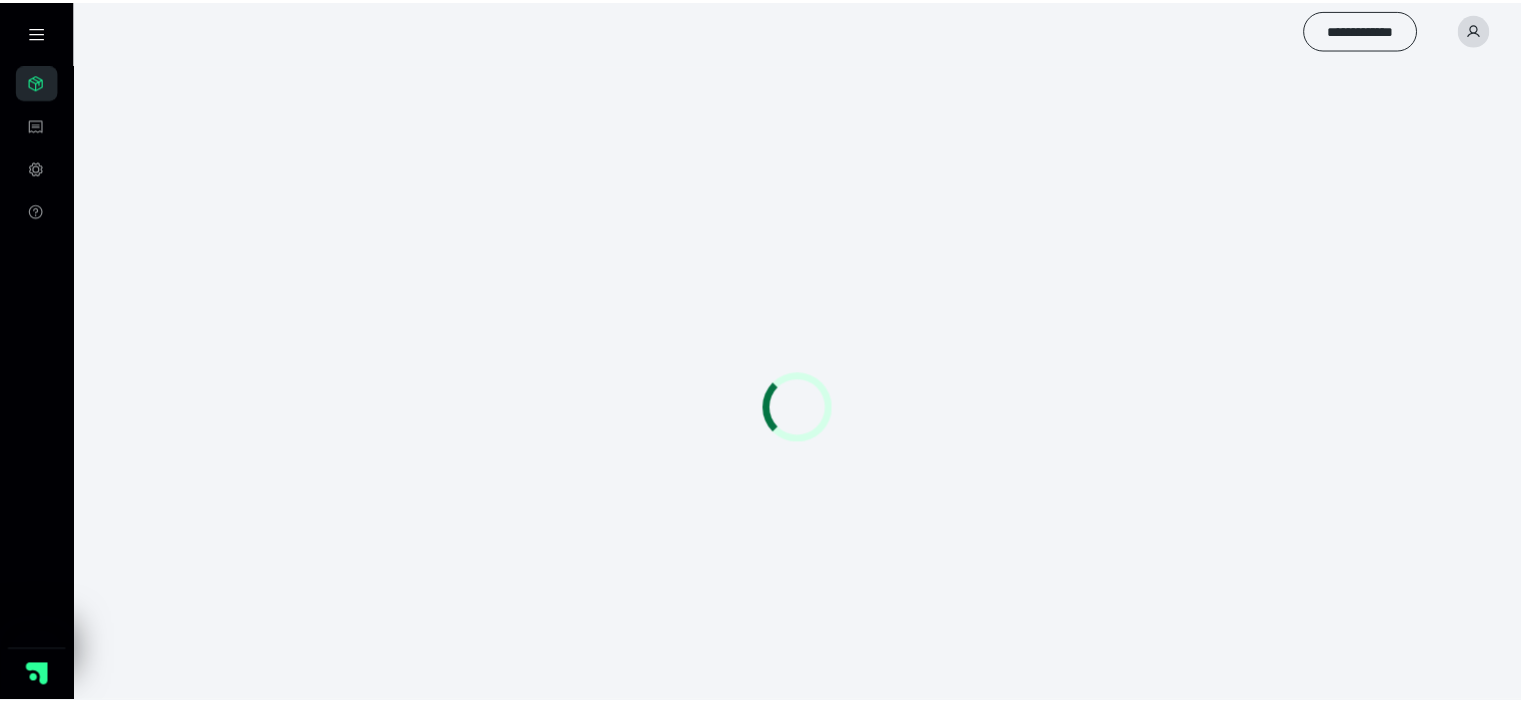 scroll, scrollTop: 0, scrollLeft: 0, axis: both 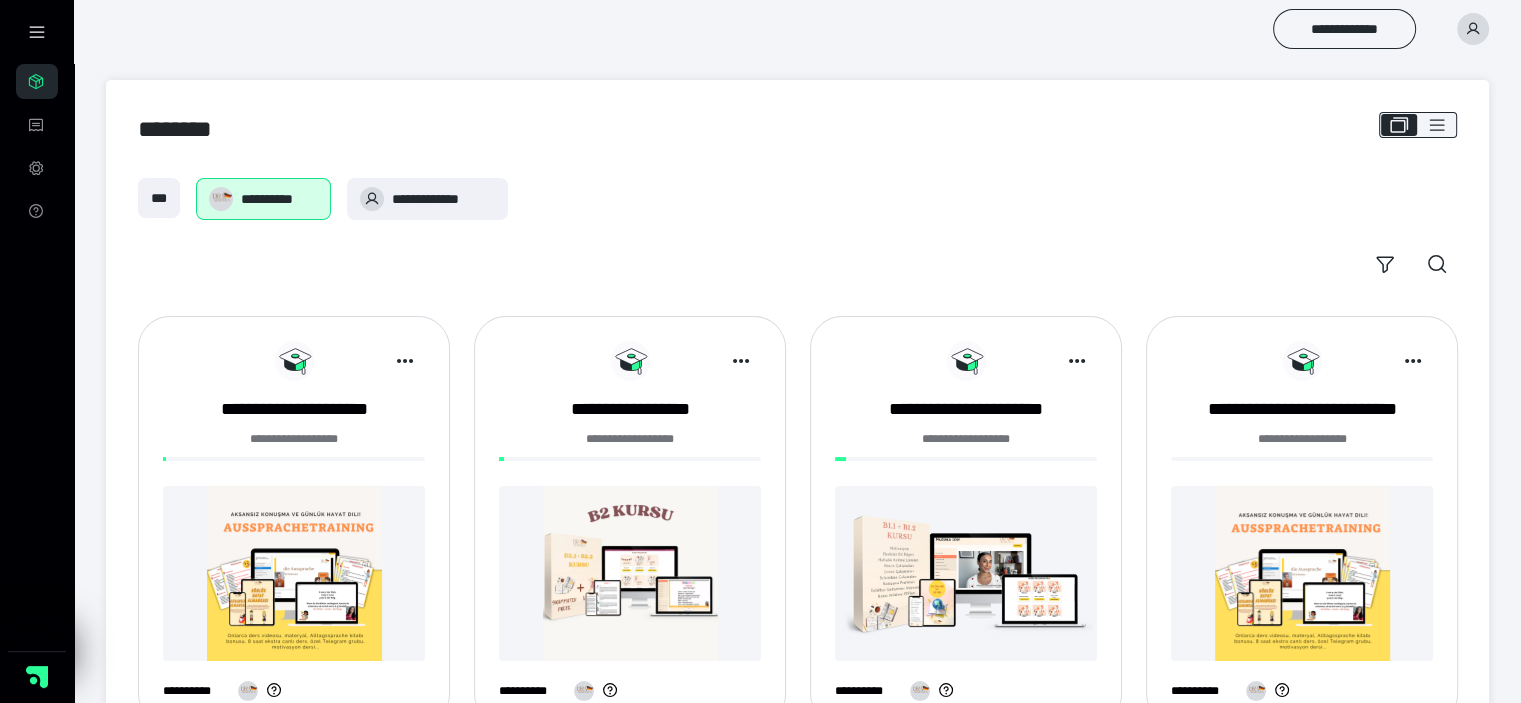 click at bounding box center [294, 573] 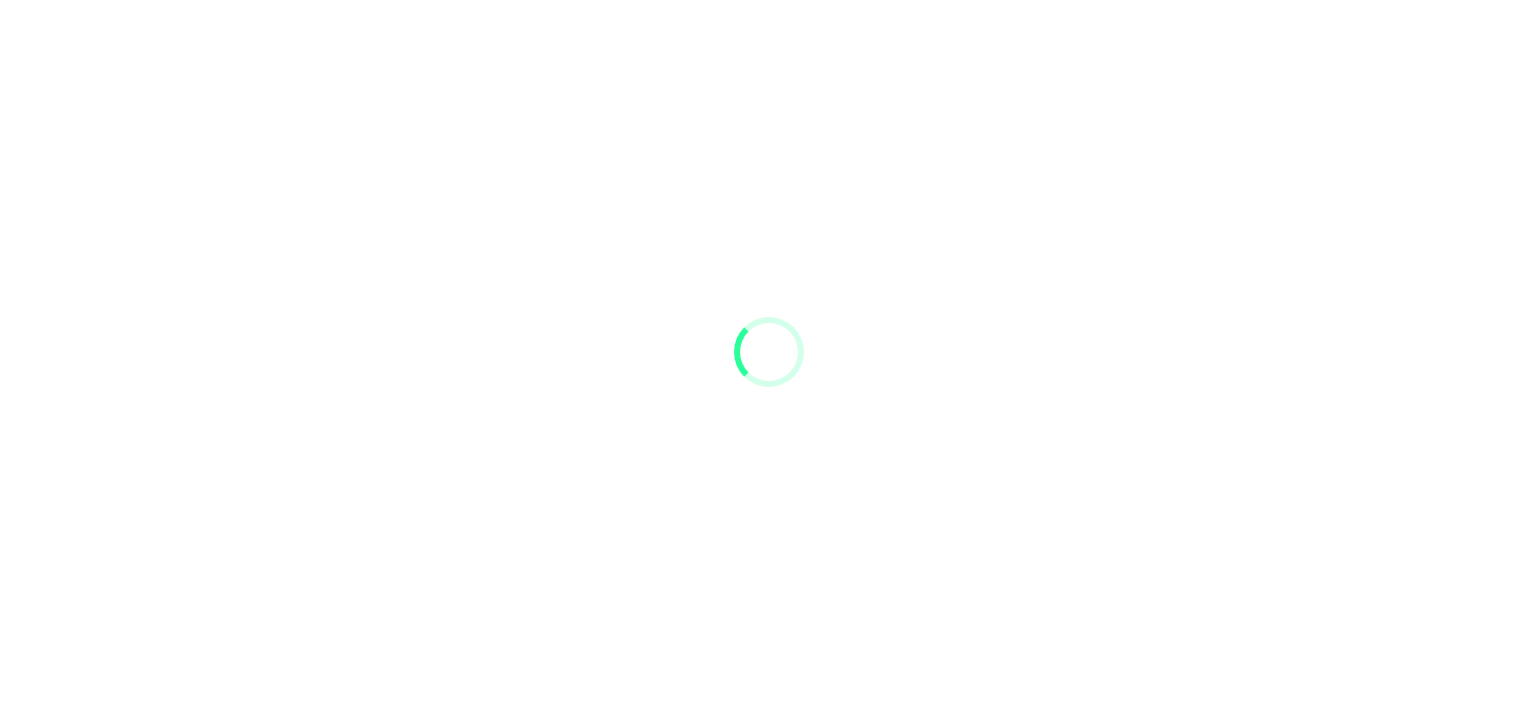 scroll, scrollTop: 0, scrollLeft: 0, axis: both 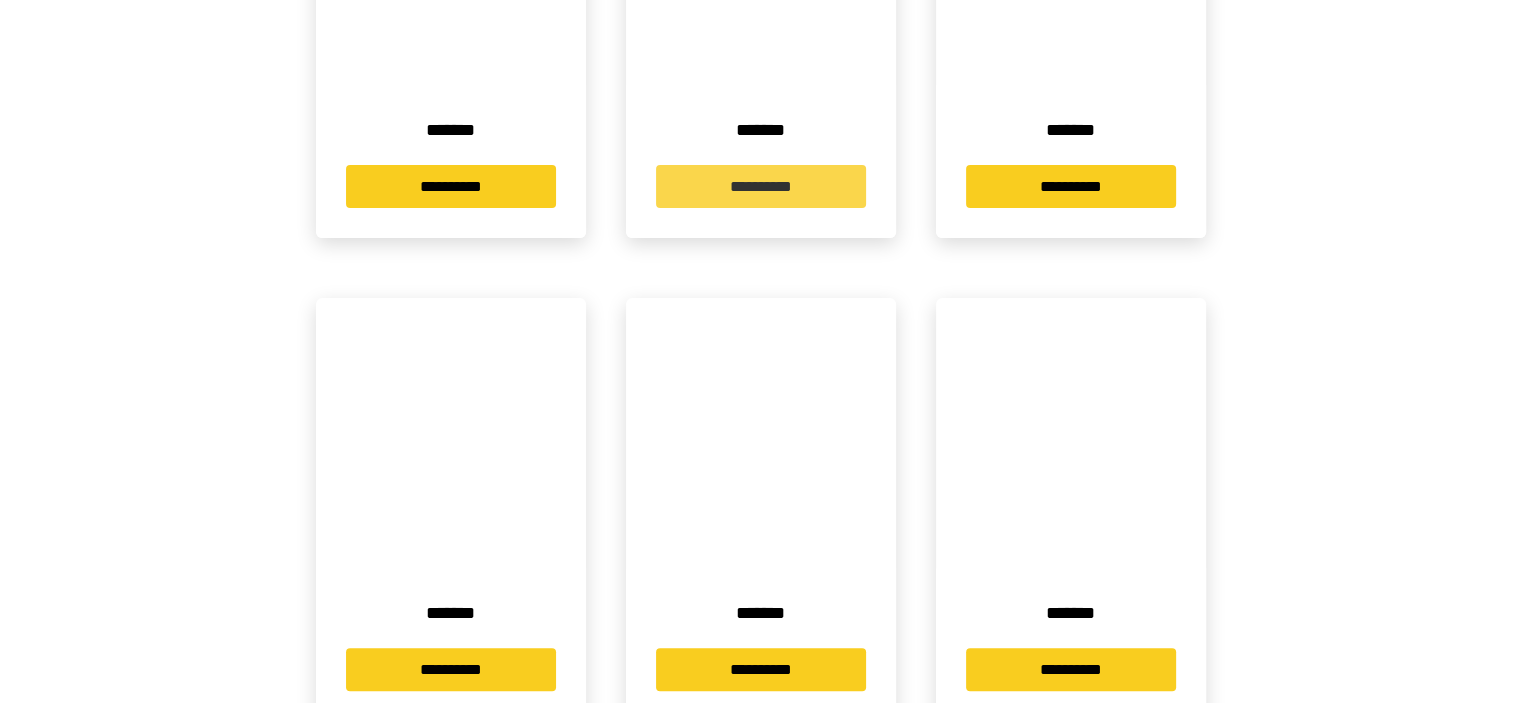 click on "**********" at bounding box center [761, 186] 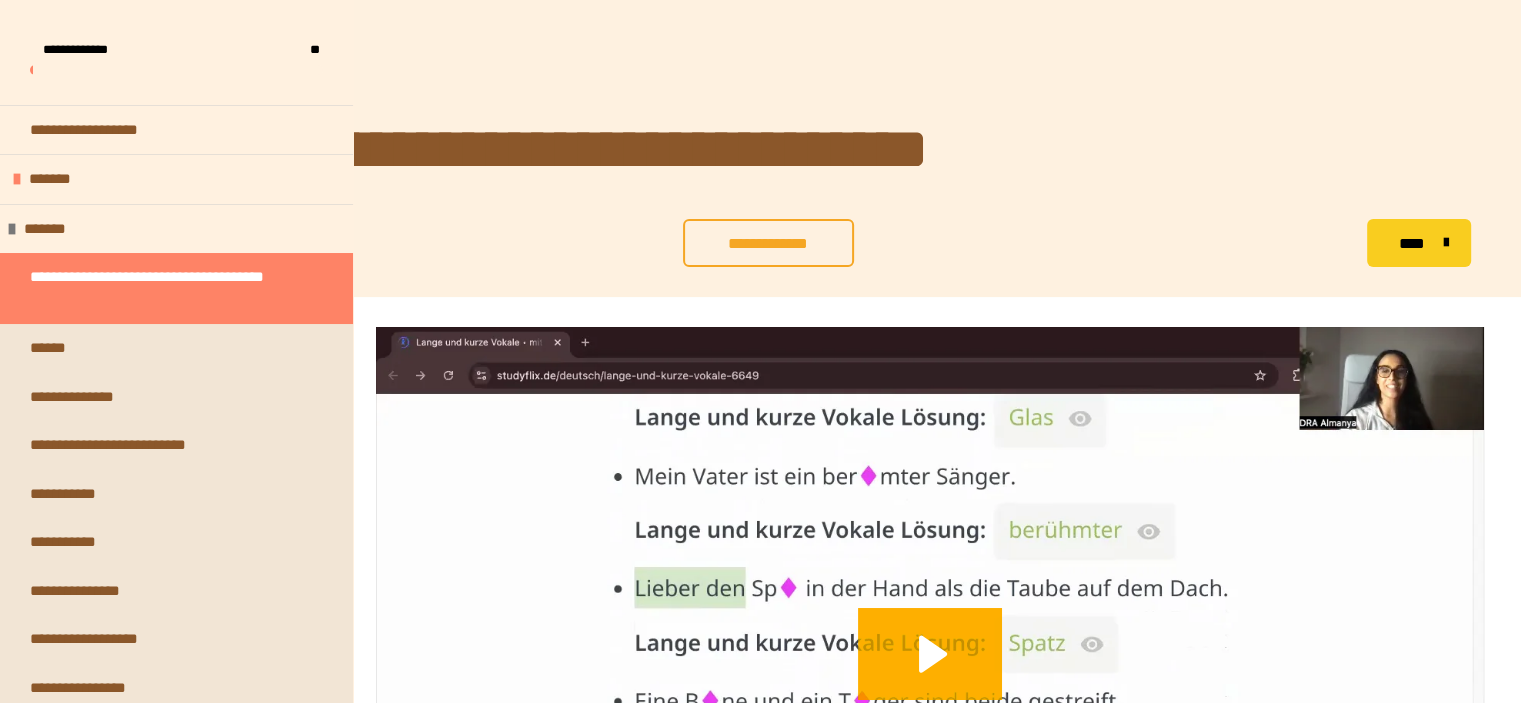 scroll, scrollTop: 339, scrollLeft: 0, axis: vertical 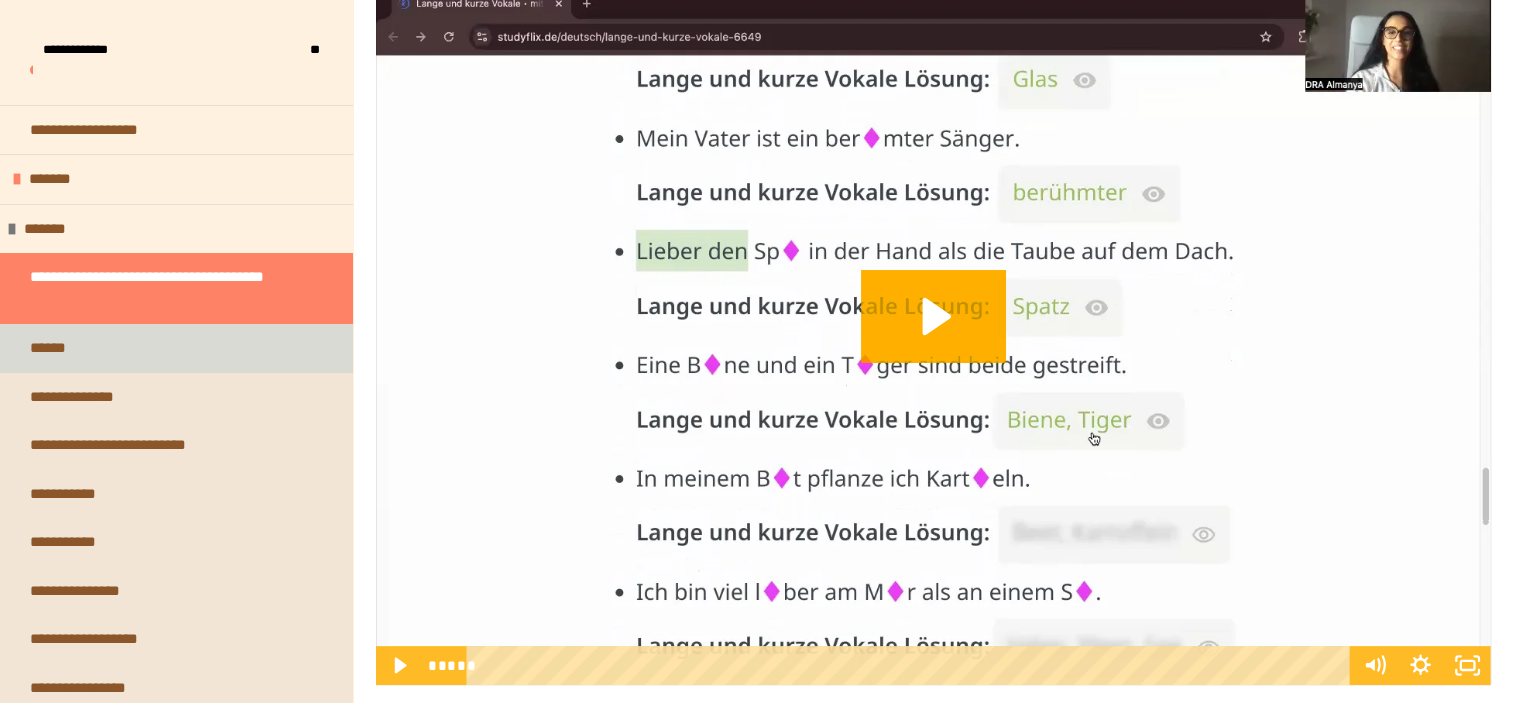 click on "******" at bounding box center (176, 348) 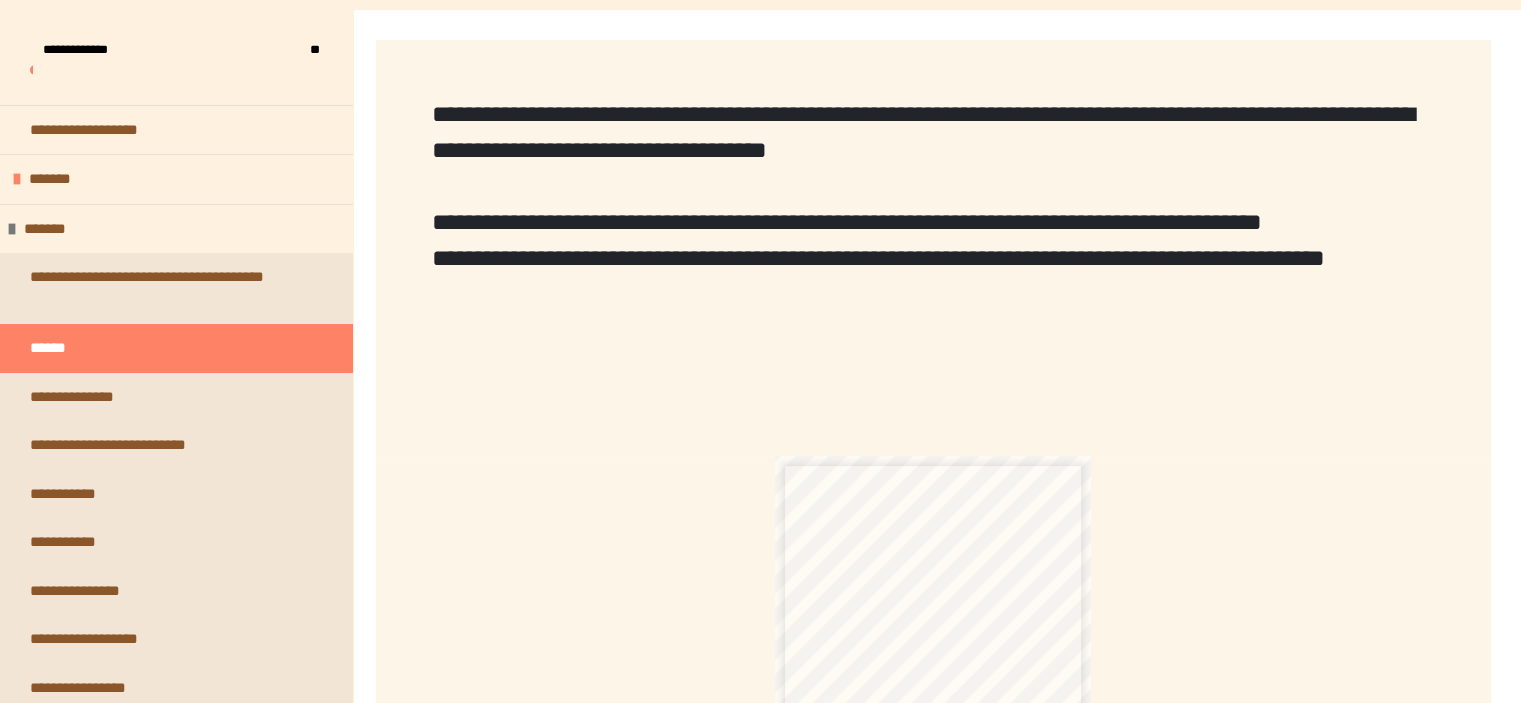 scroll, scrollTop: 619, scrollLeft: 0, axis: vertical 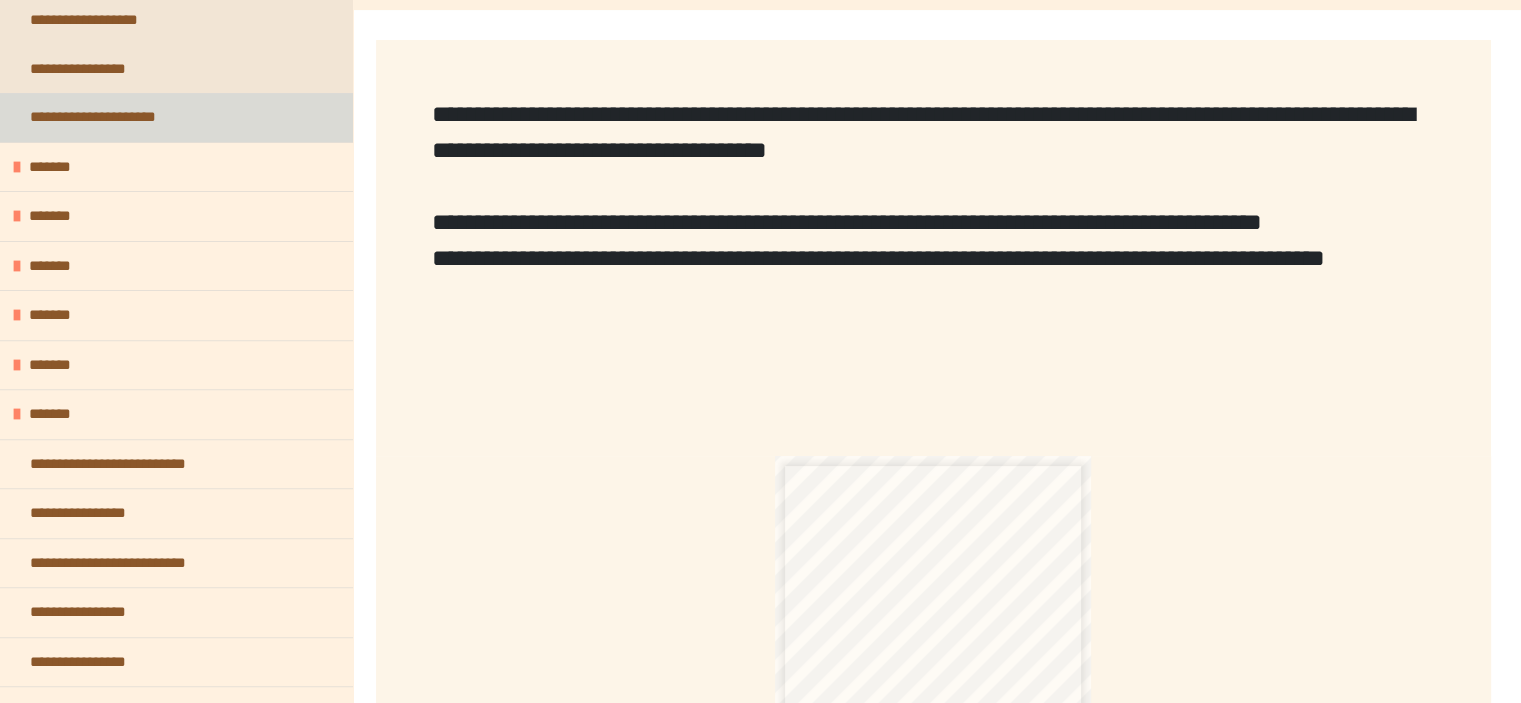 click on "**********" at bounding box center (176, 117) 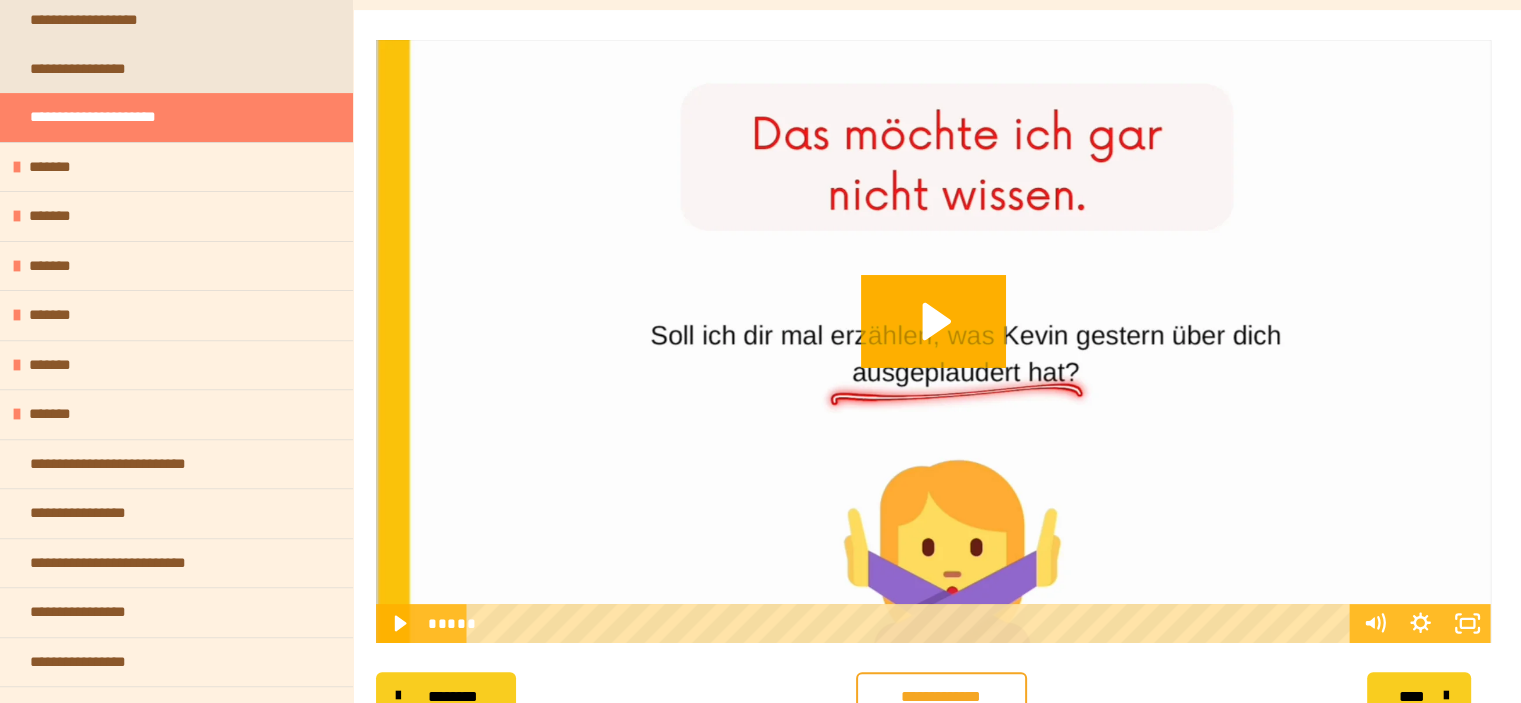 scroll, scrollTop: 363, scrollLeft: 0, axis: vertical 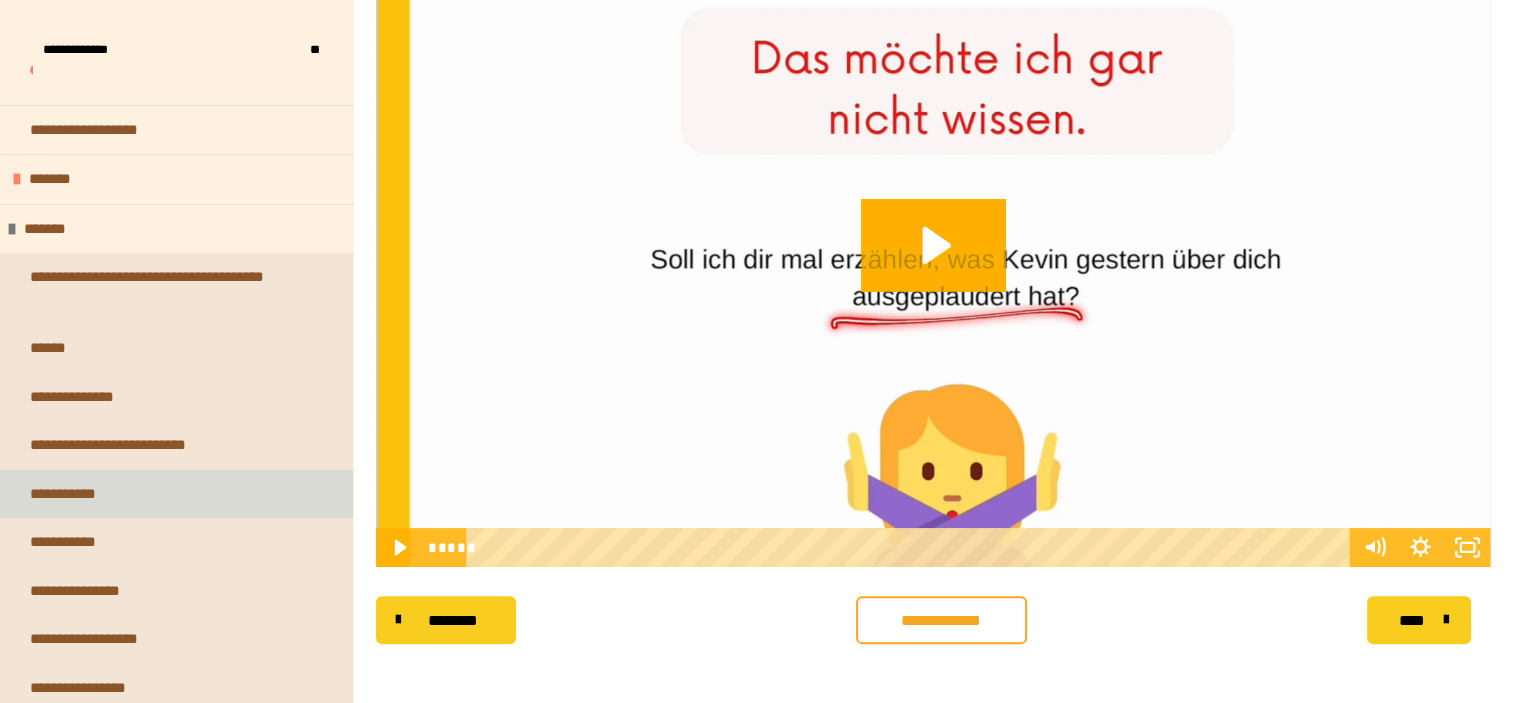 click on "**********" at bounding box center [176, 494] 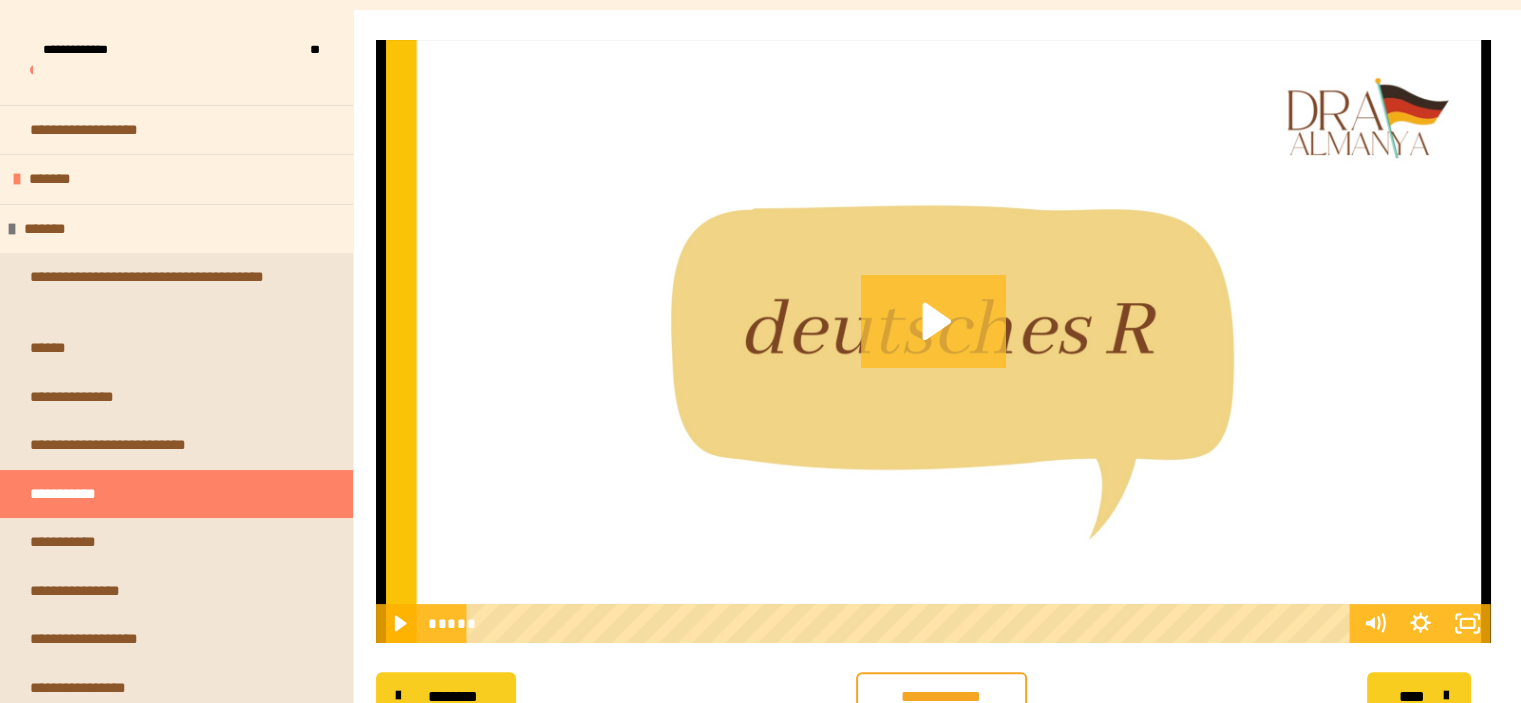 click 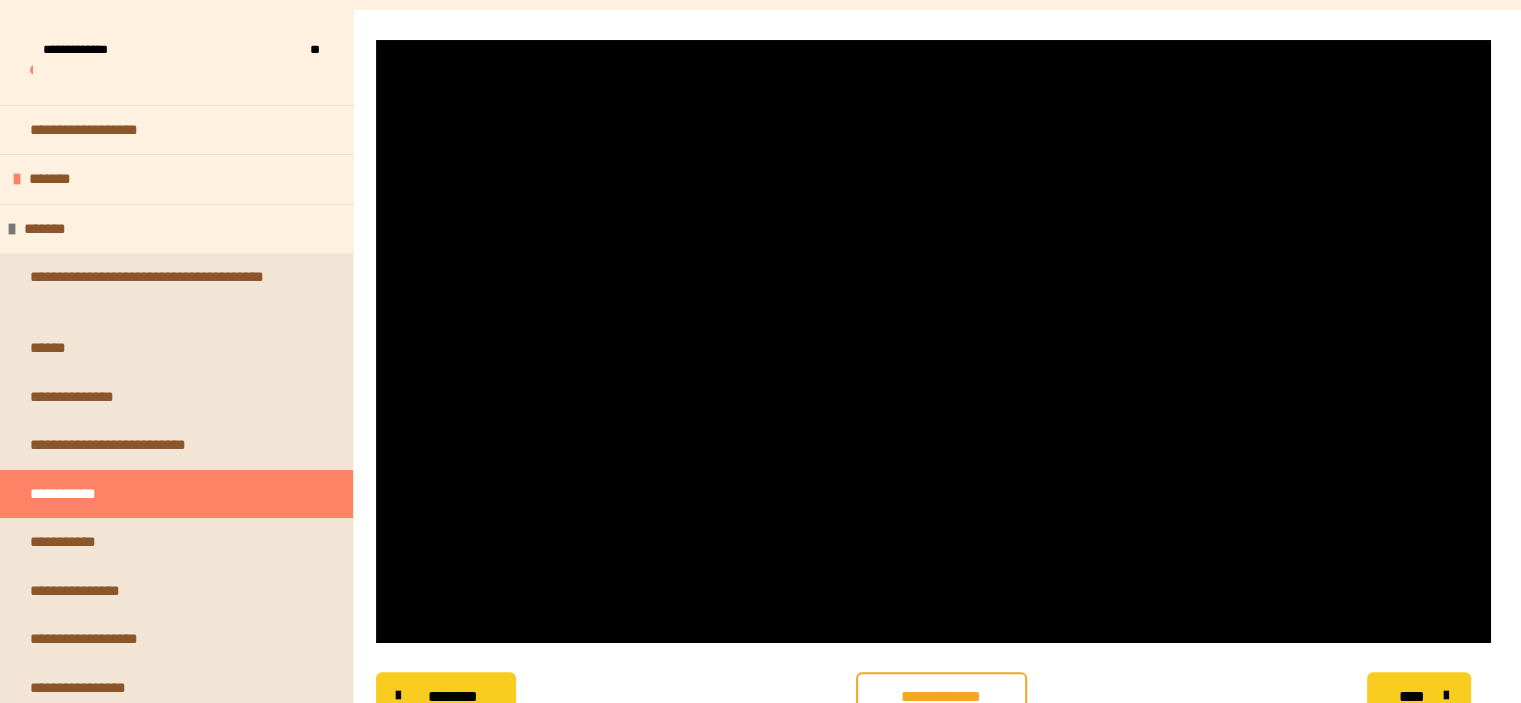 type 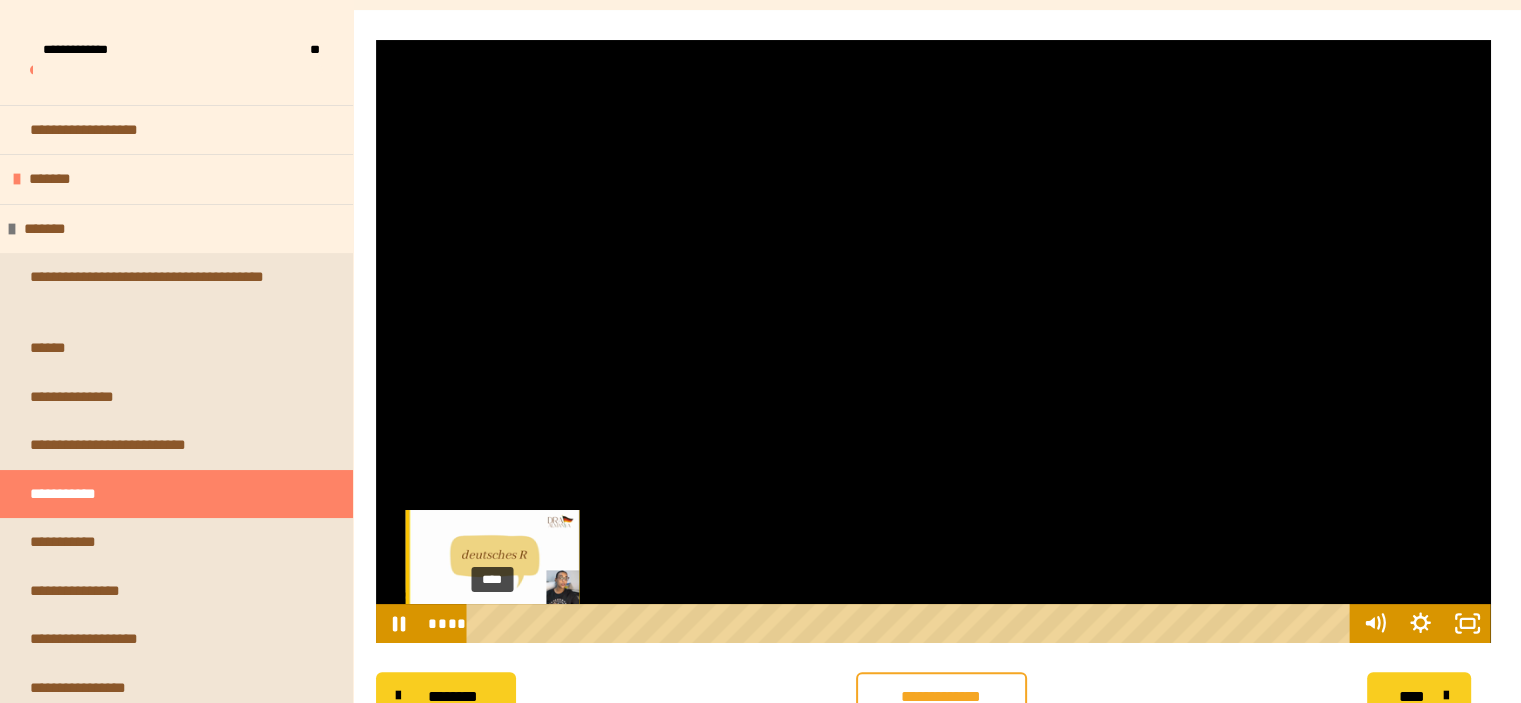 click on "****" at bounding box center [912, 623] 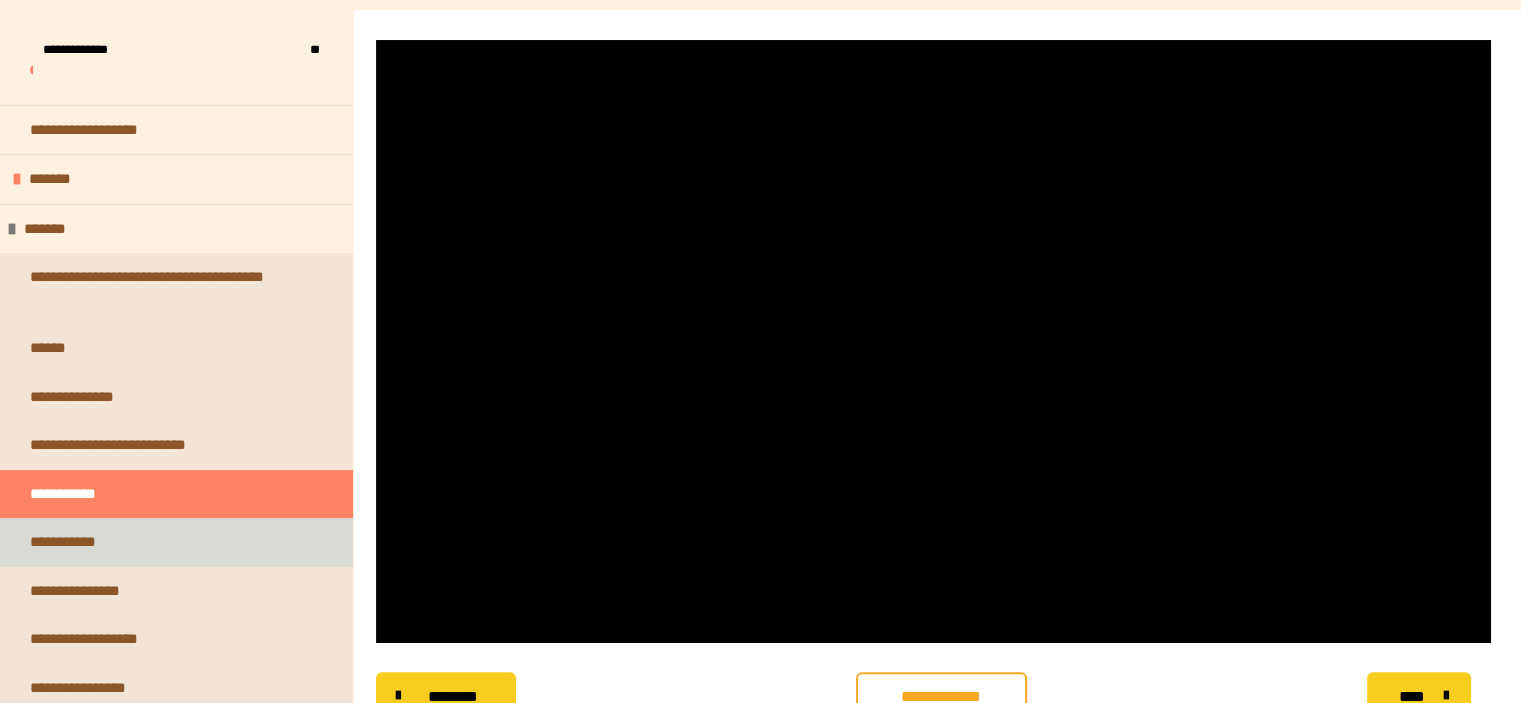 click on "**********" at bounding box center (176, 542) 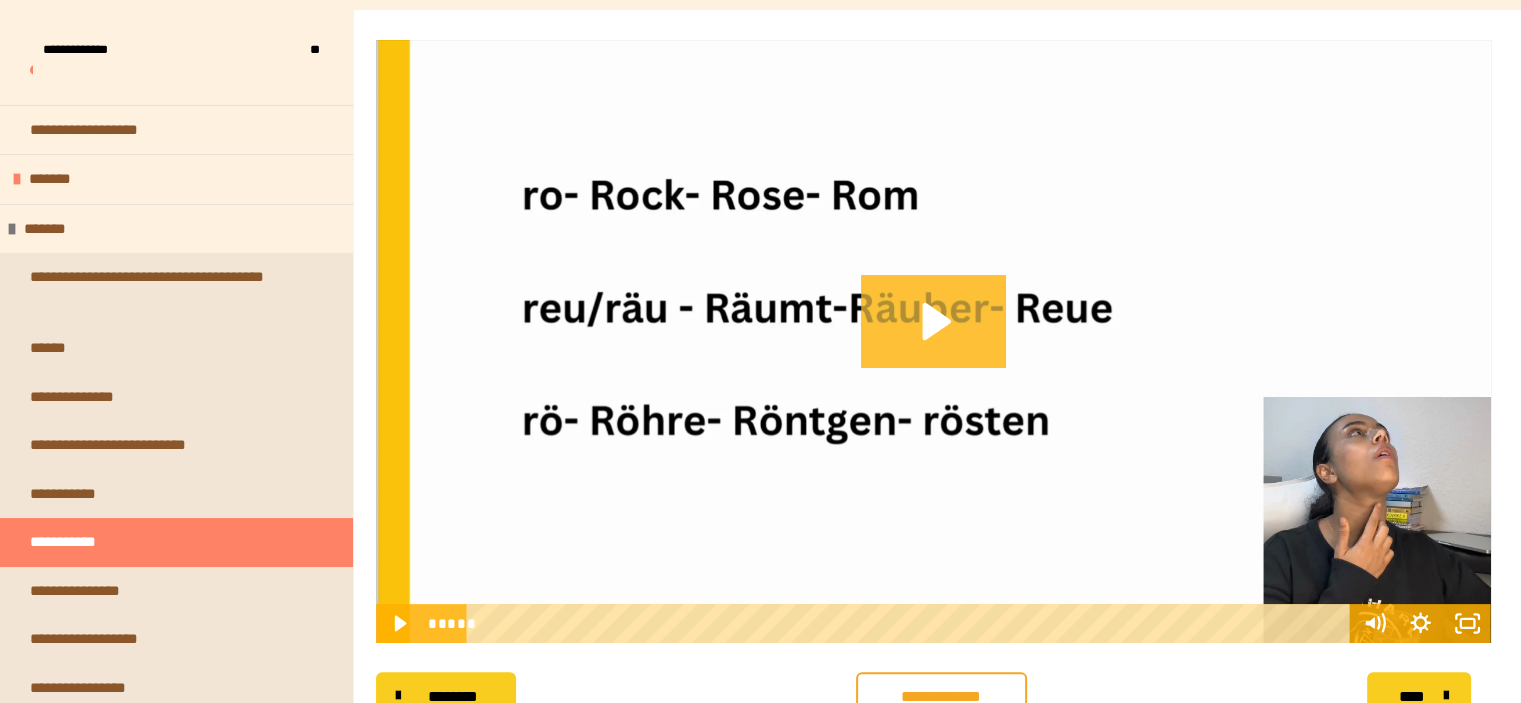 click 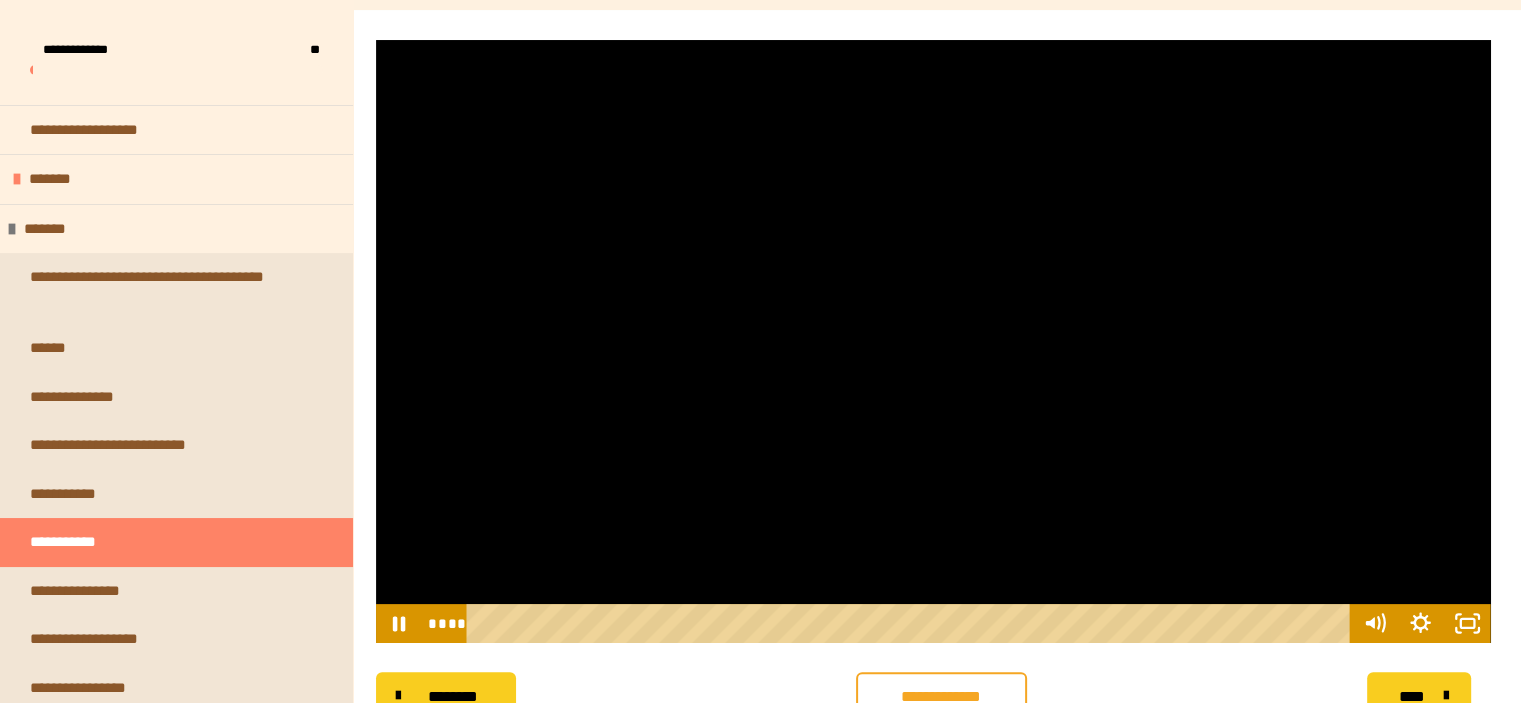 click at bounding box center [933, 341] 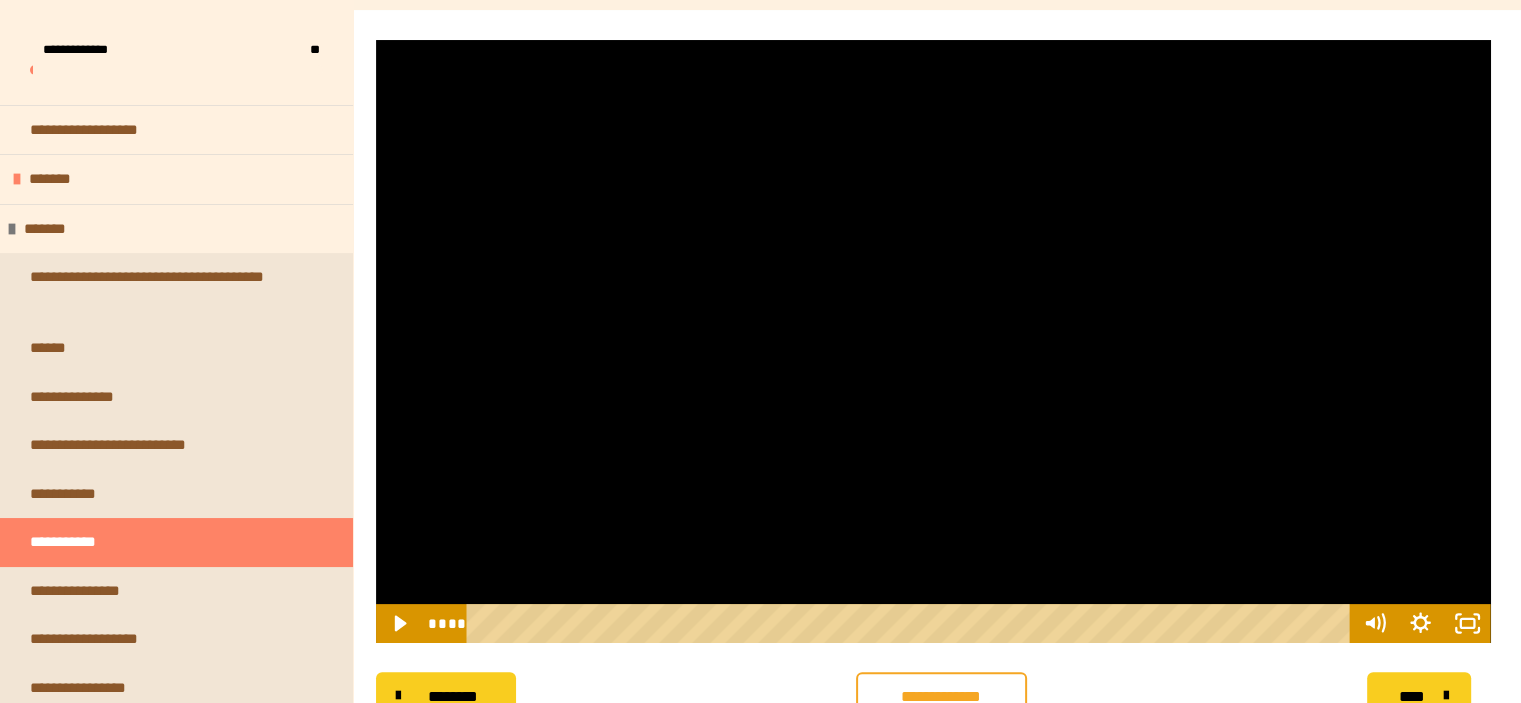 click at bounding box center [933, 341] 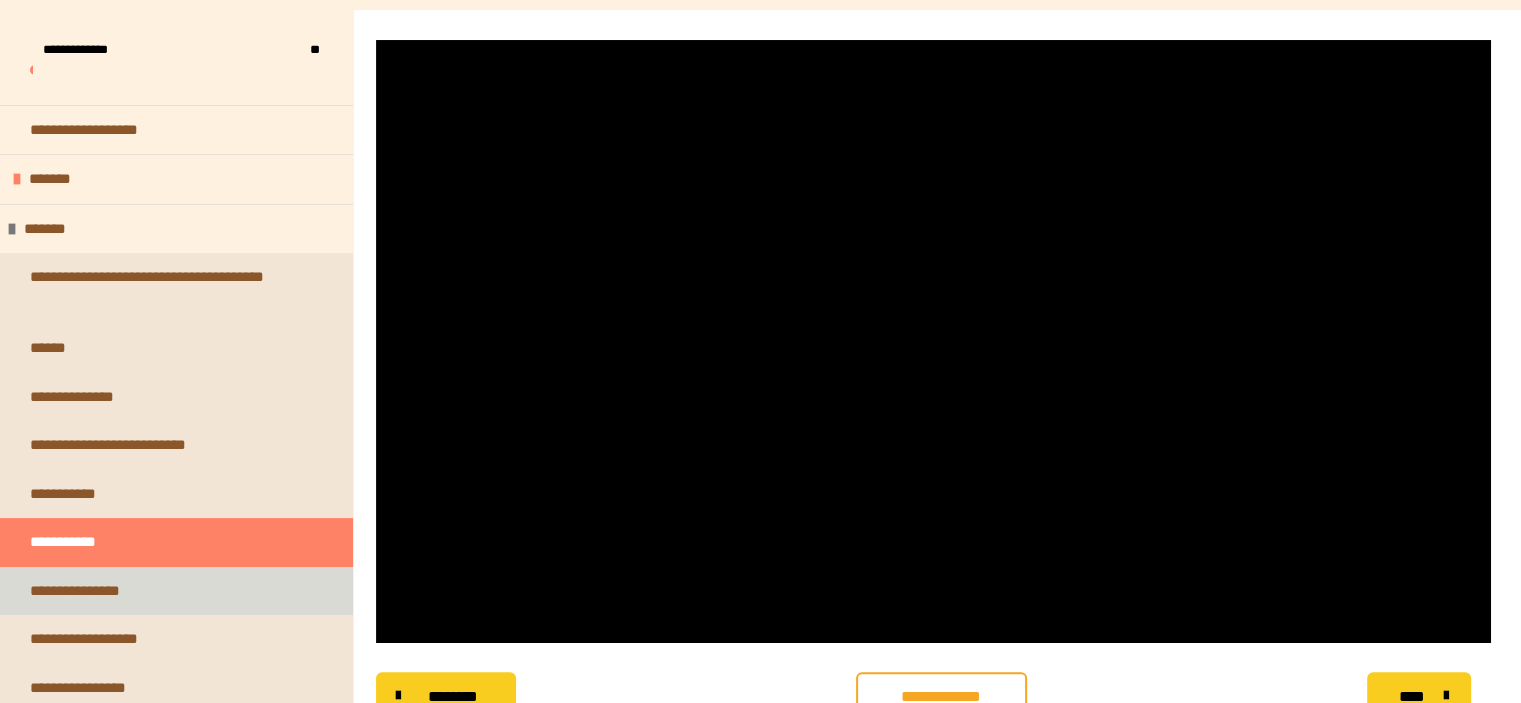 click on "**********" at bounding box center [176, 591] 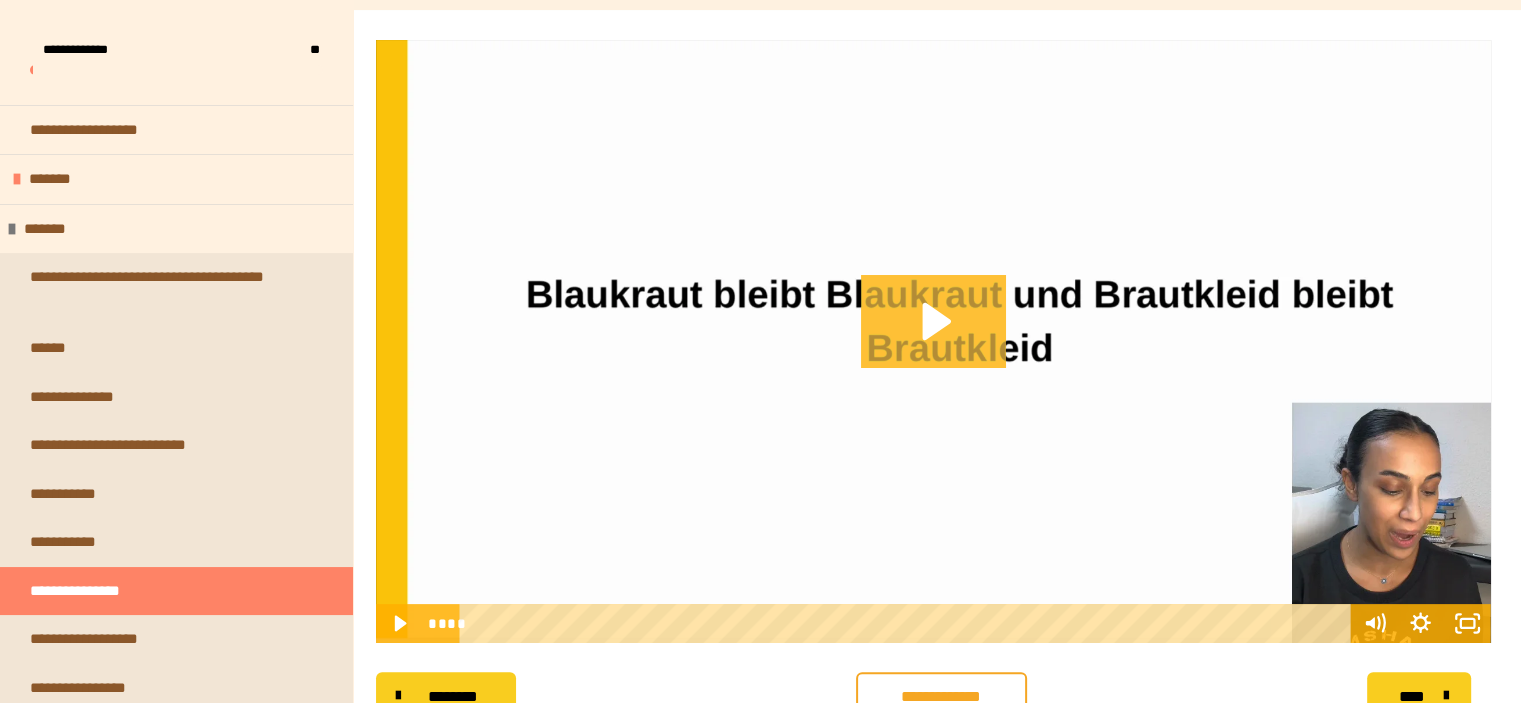 click 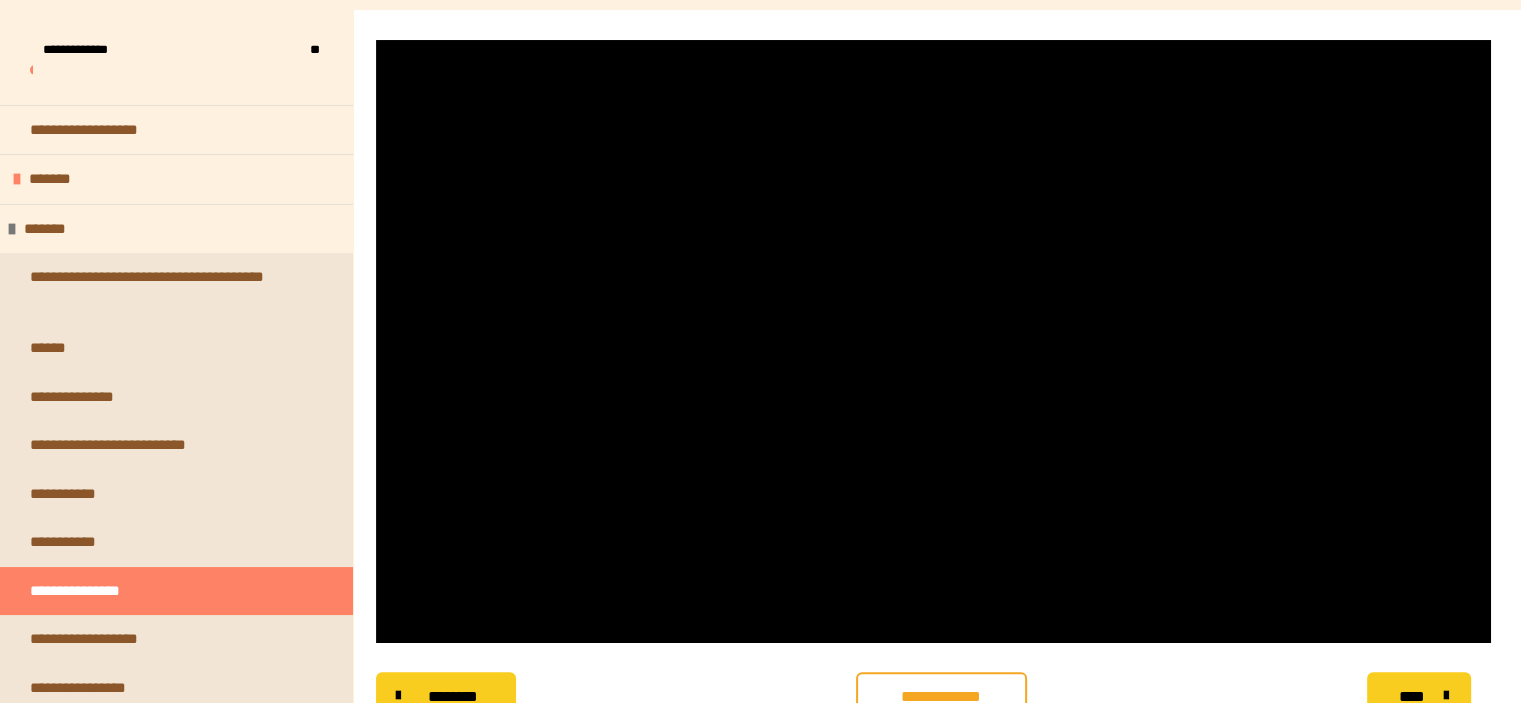 scroll, scrollTop: 619, scrollLeft: 0, axis: vertical 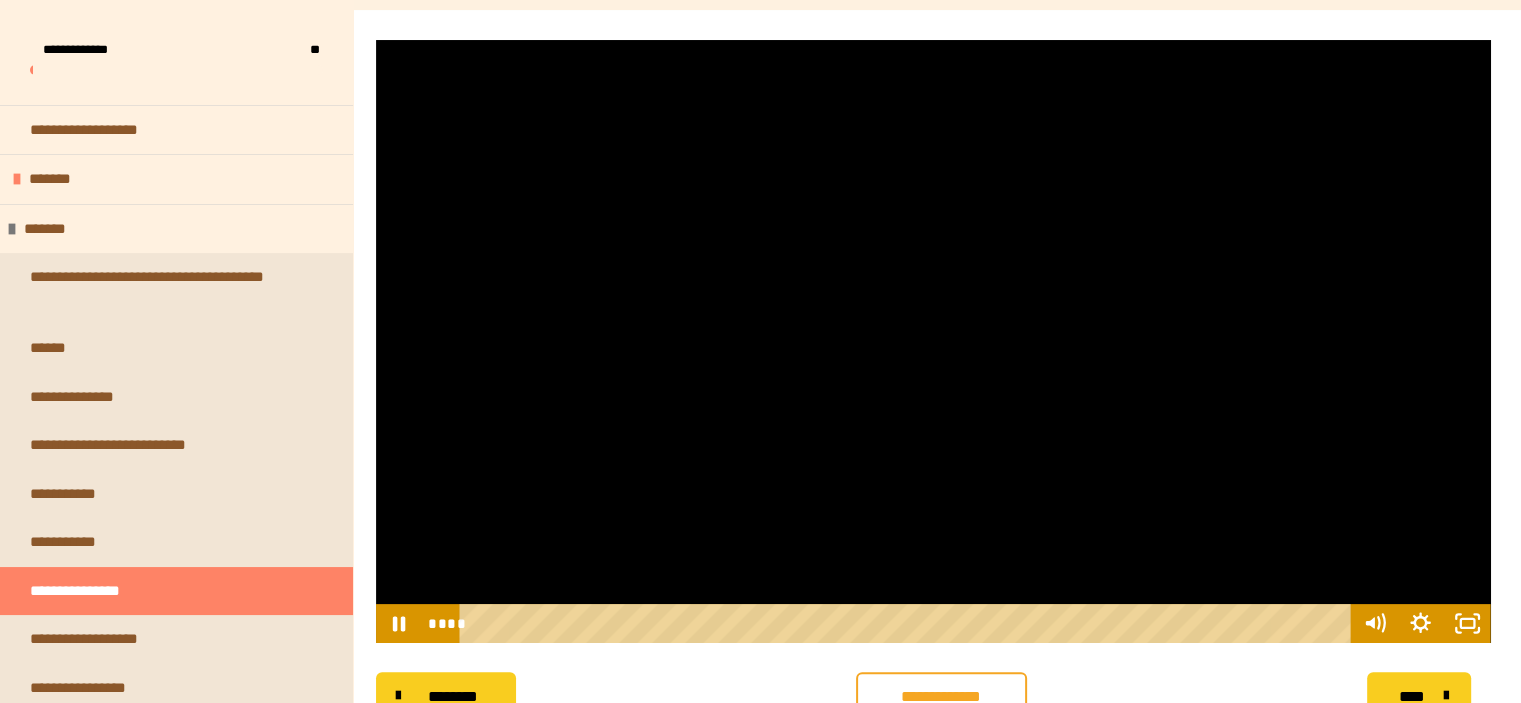 click at bounding box center [933, 341] 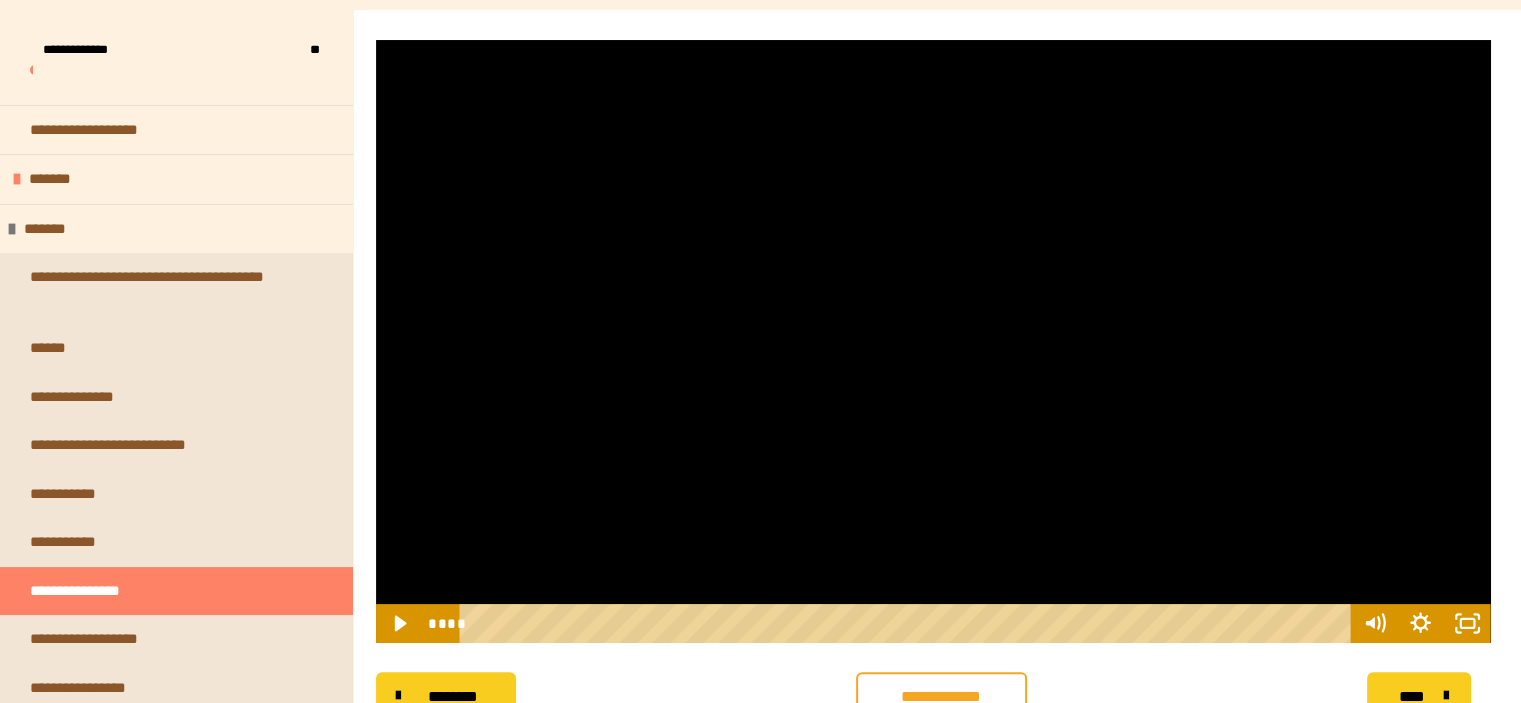 click at bounding box center [933, 341] 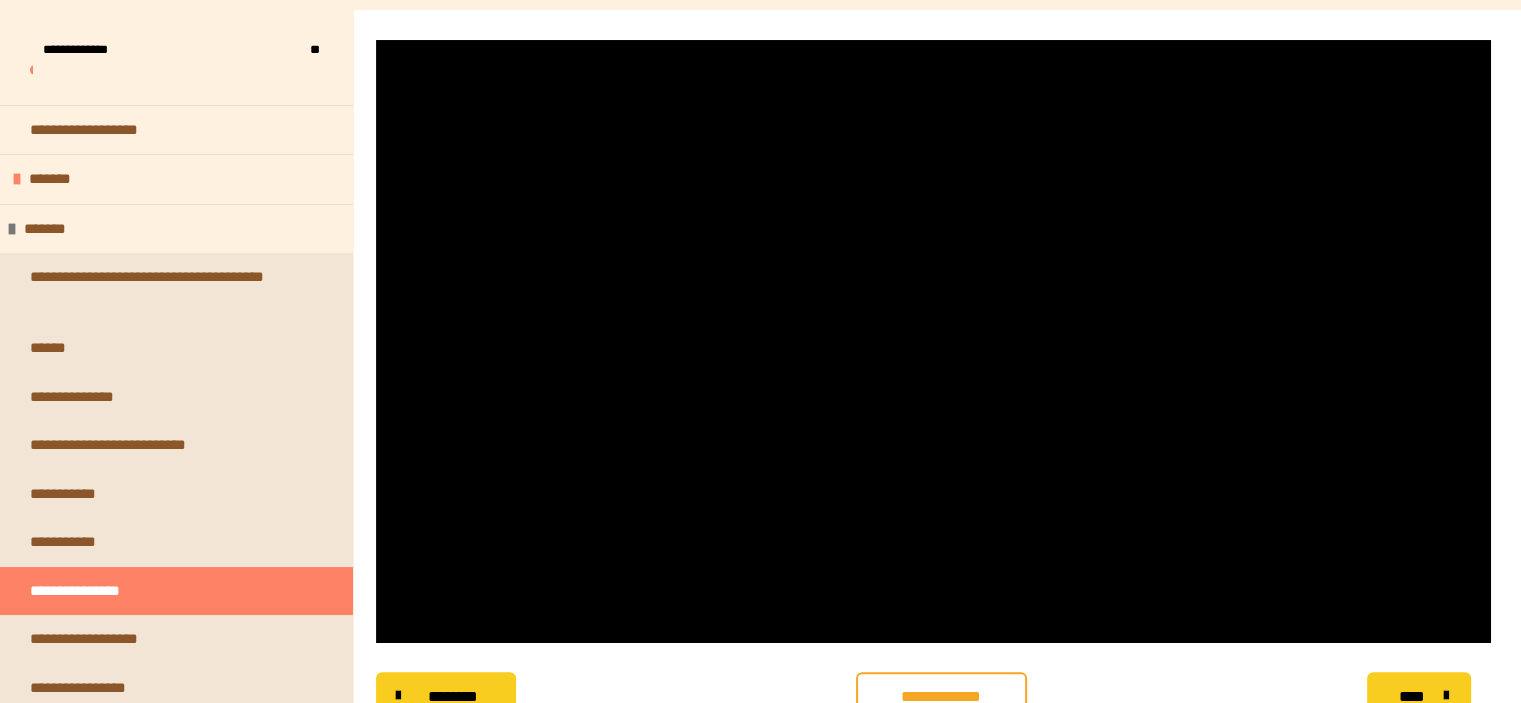 click at bounding box center [933, 341] 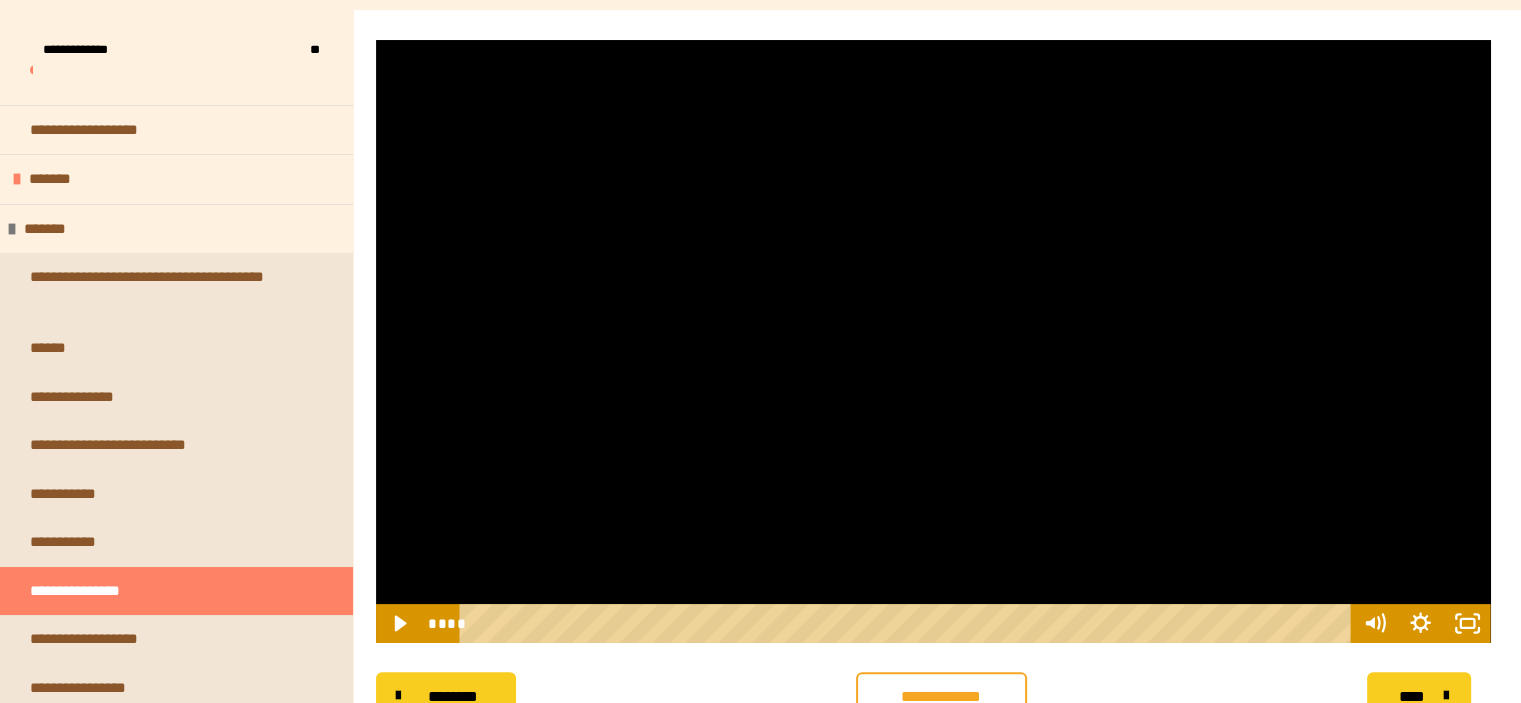 click at bounding box center [933, 341] 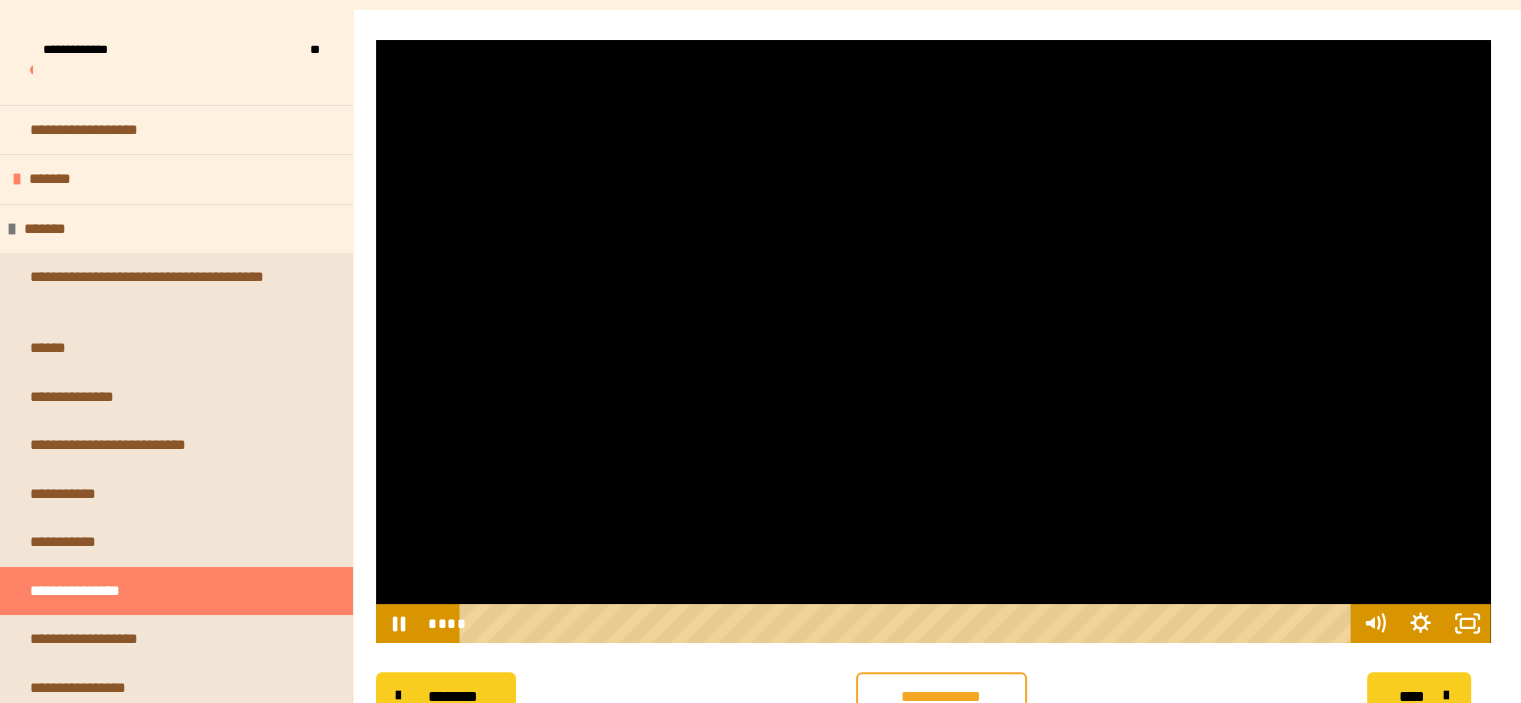 click at bounding box center [933, 341] 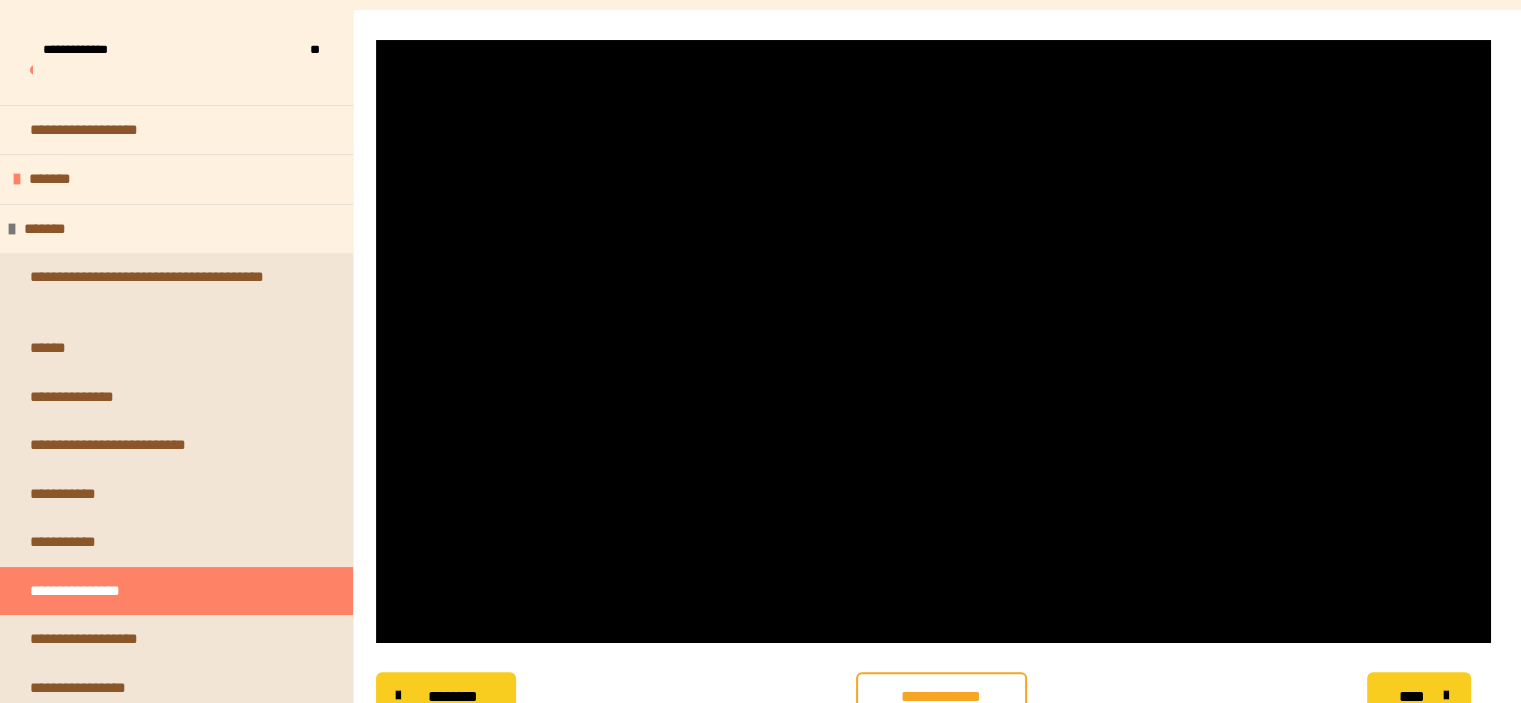 click at bounding box center (933, 341) 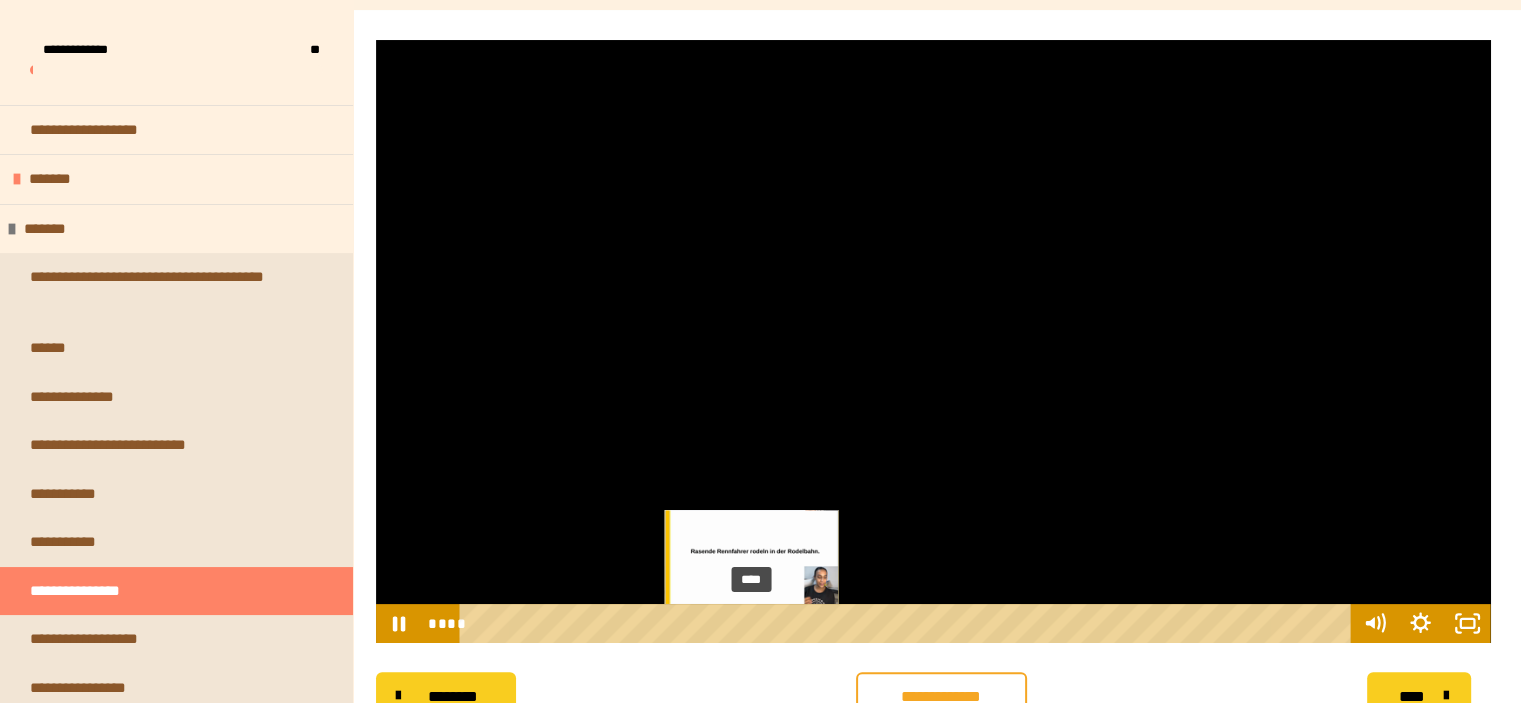 click on "****" at bounding box center (908, 623) 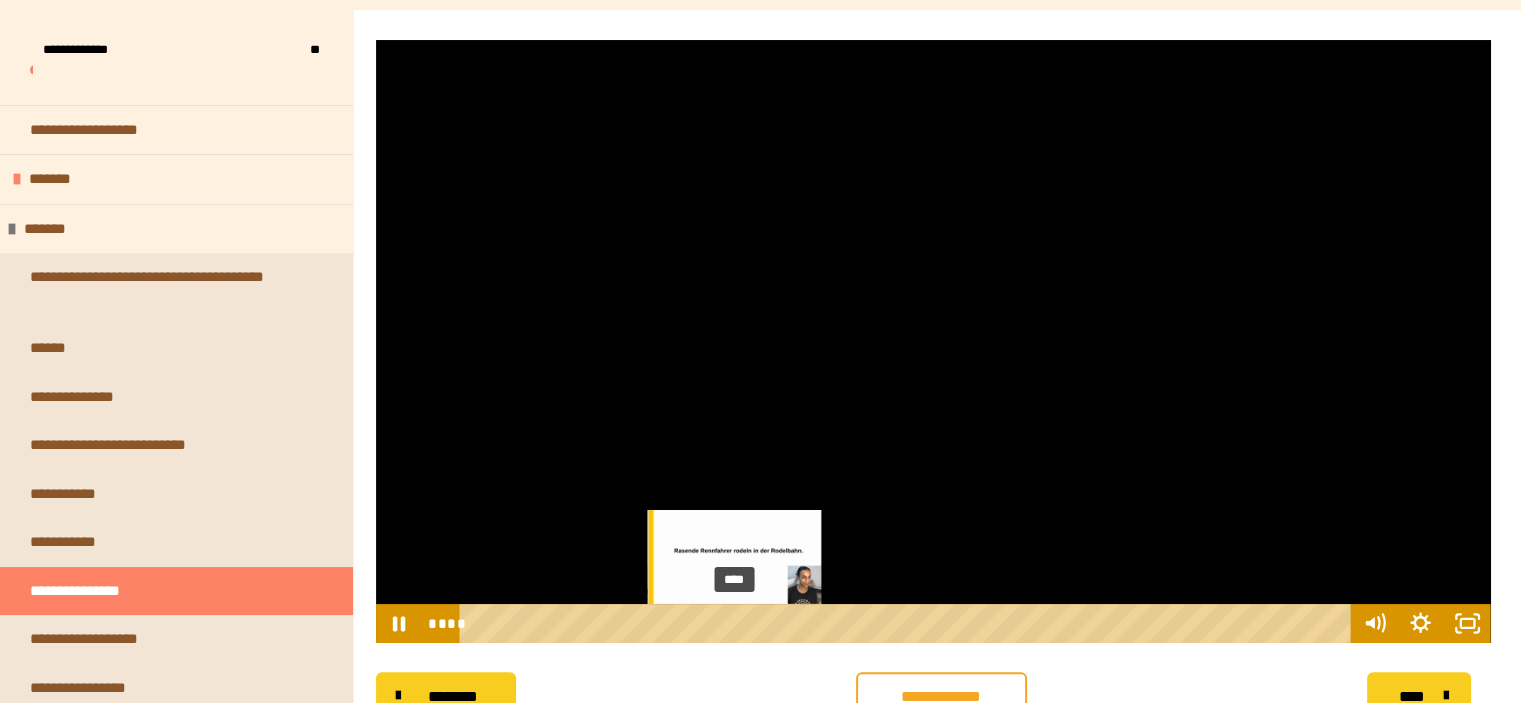 click on "****" at bounding box center [908, 623] 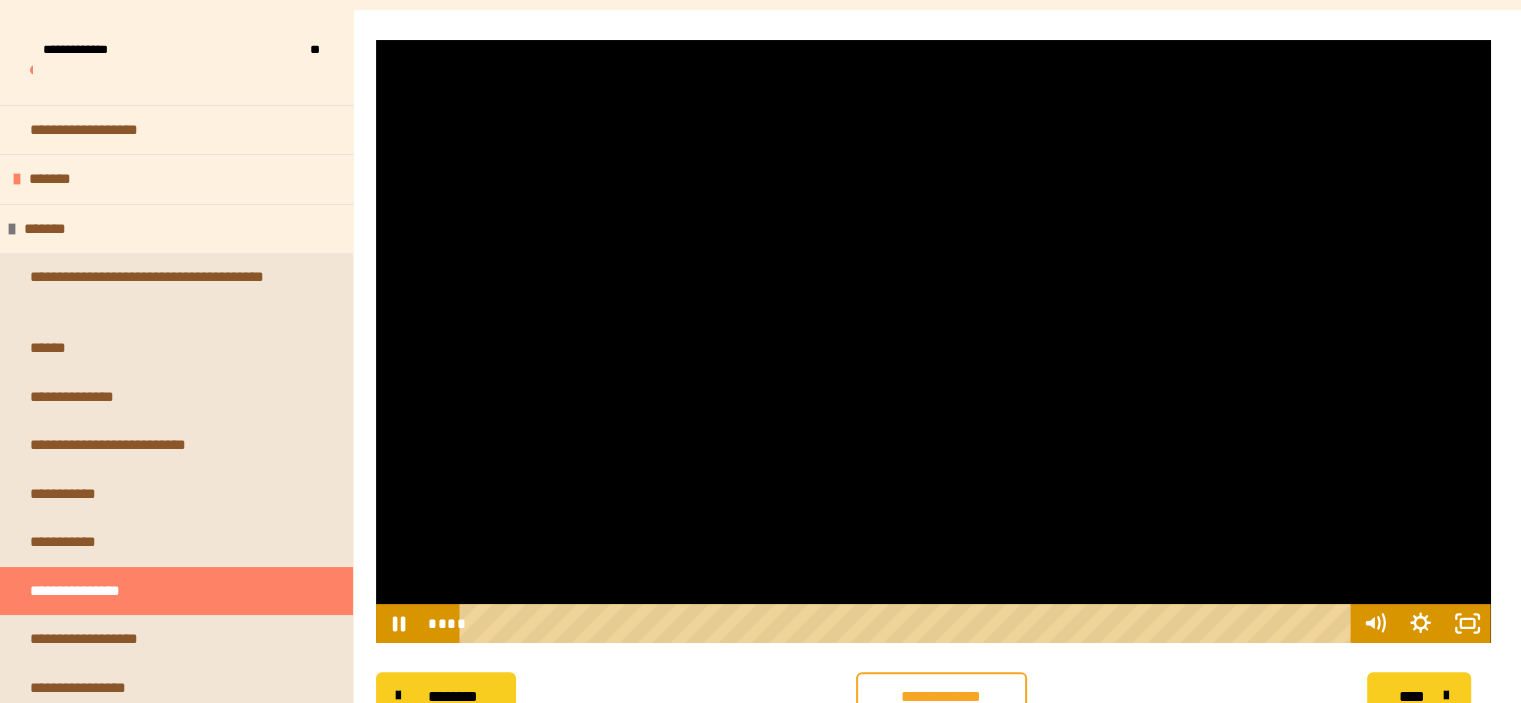 click at bounding box center (933, 341) 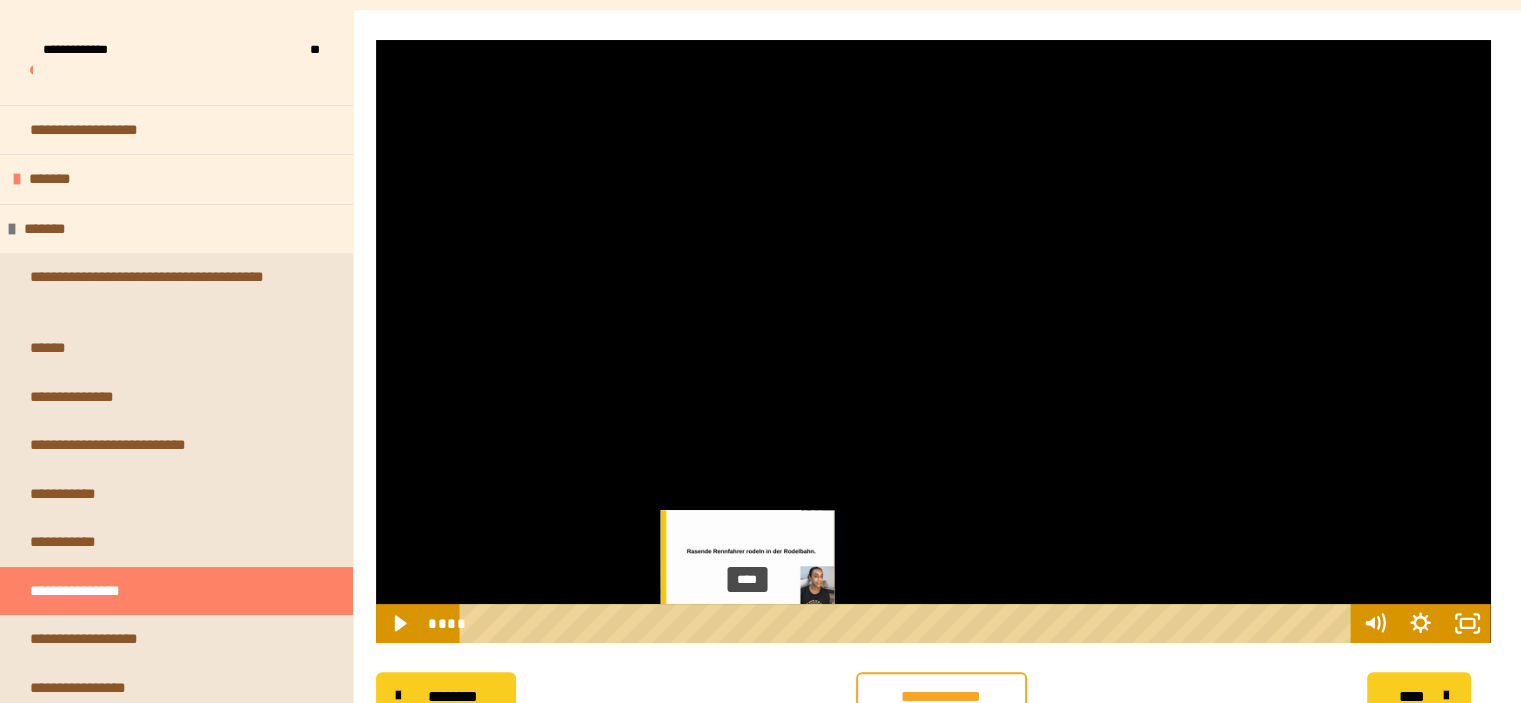 click on "****" at bounding box center (908, 623) 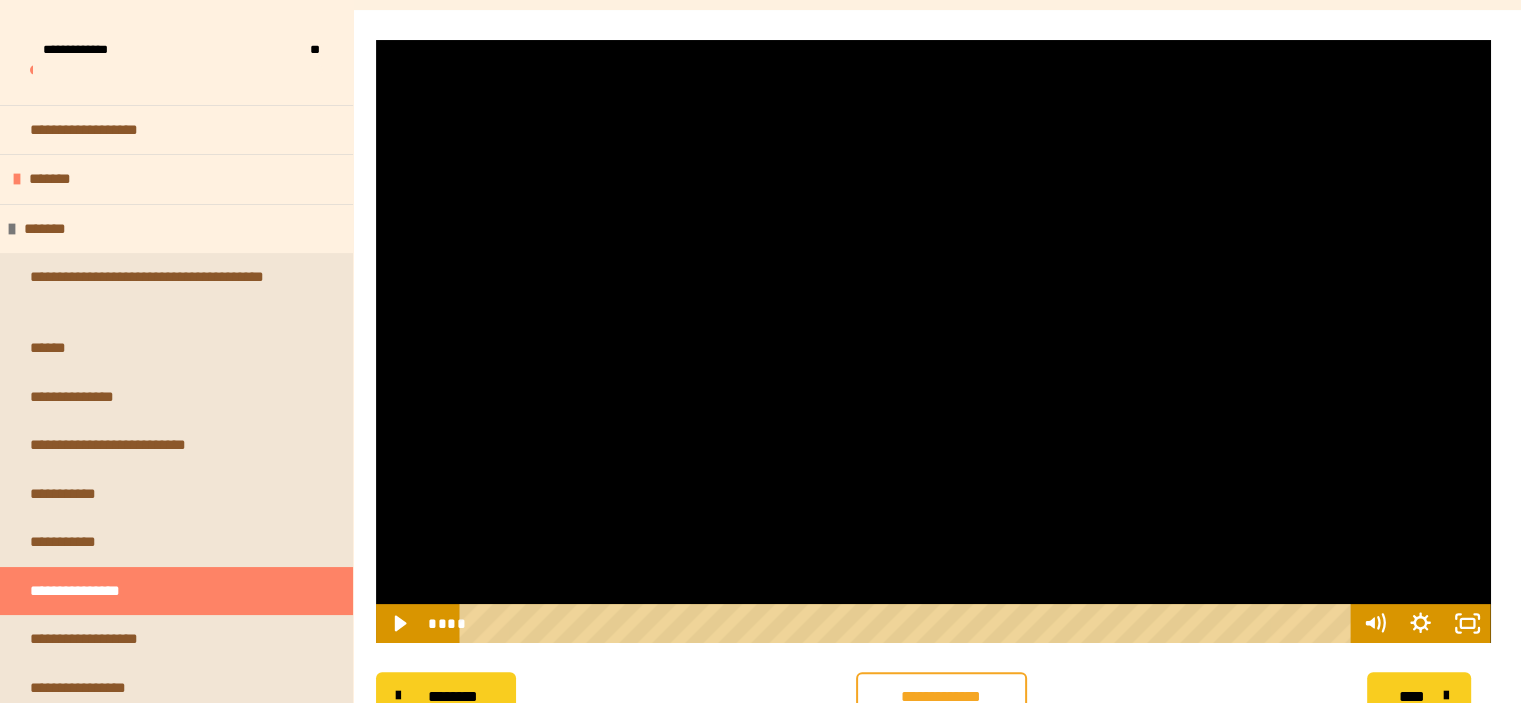 click at bounding box center (933, 341) 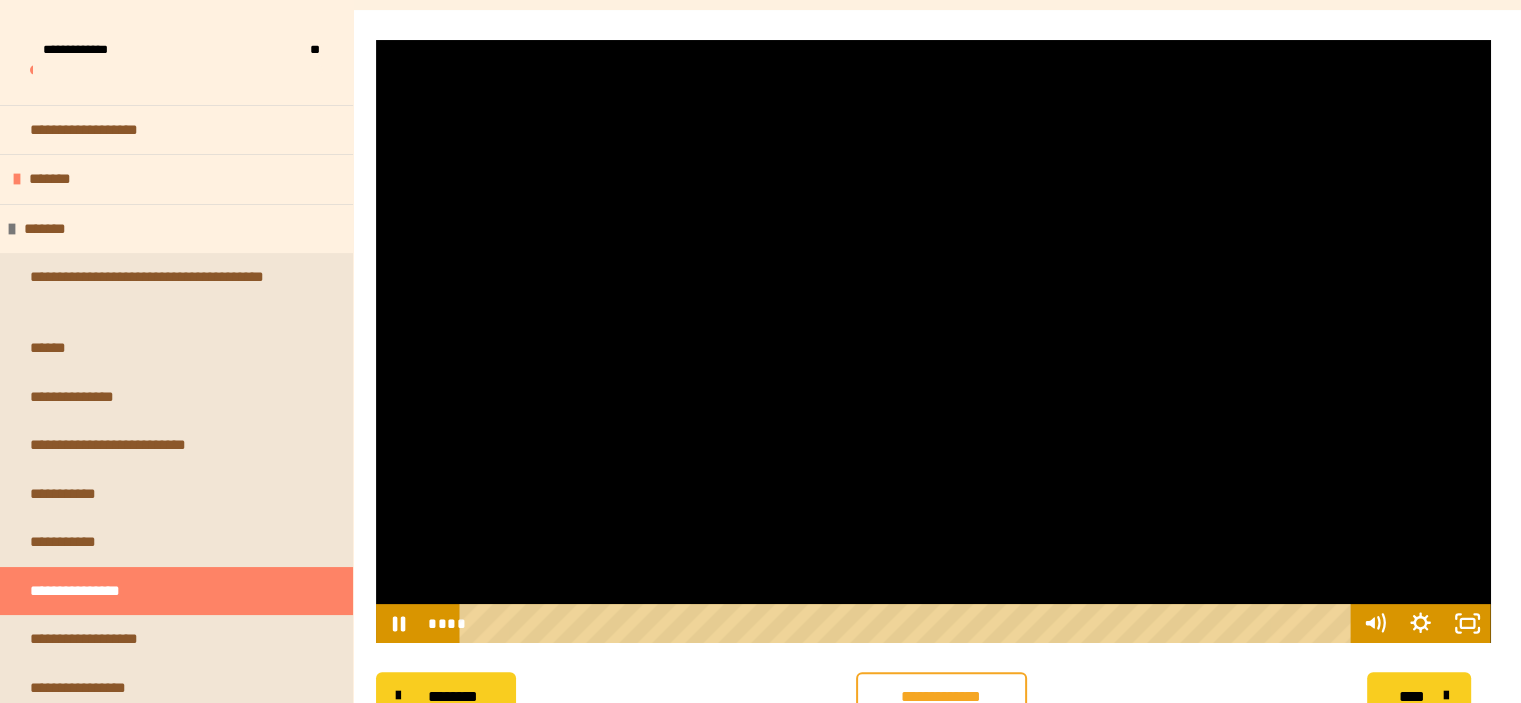 click at bounding box center [933, 341] 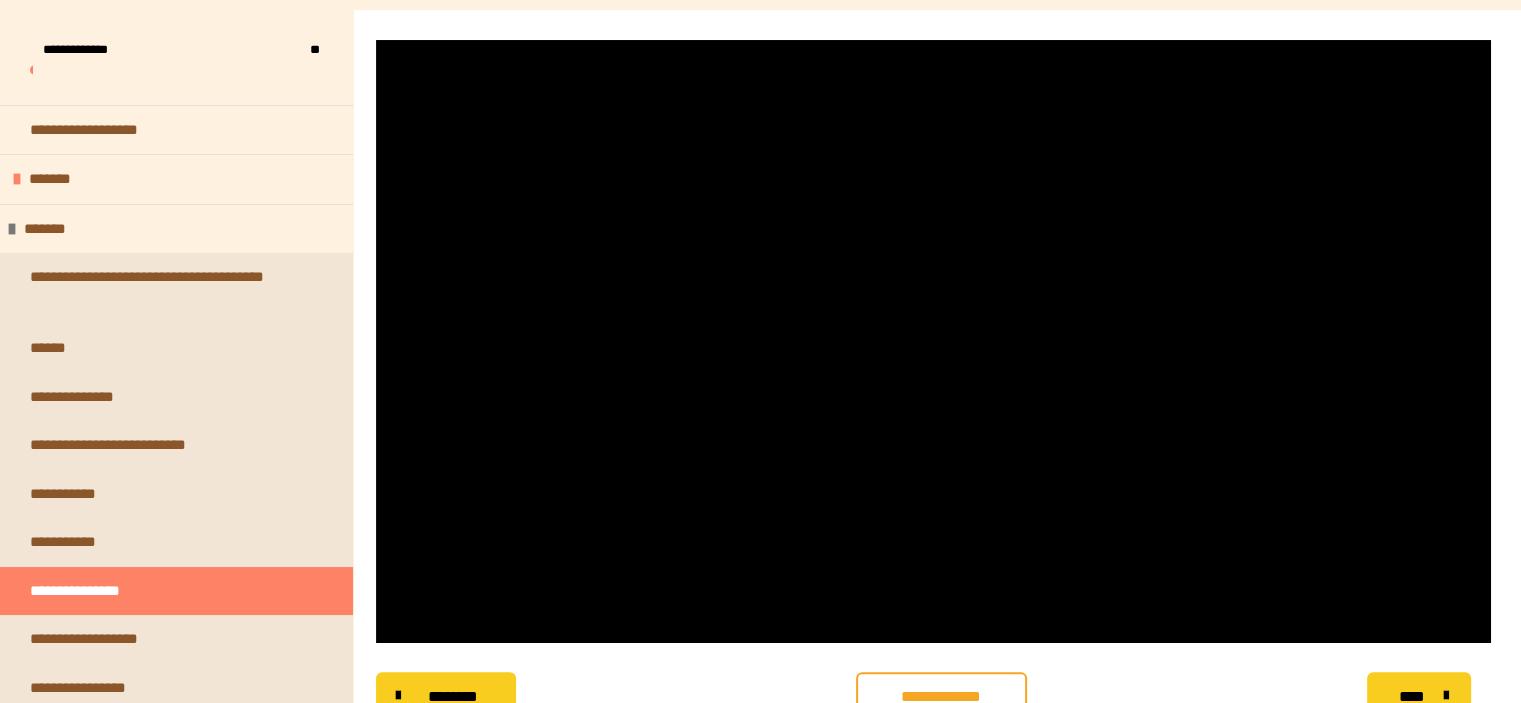 click at bounding box center (933, 341) 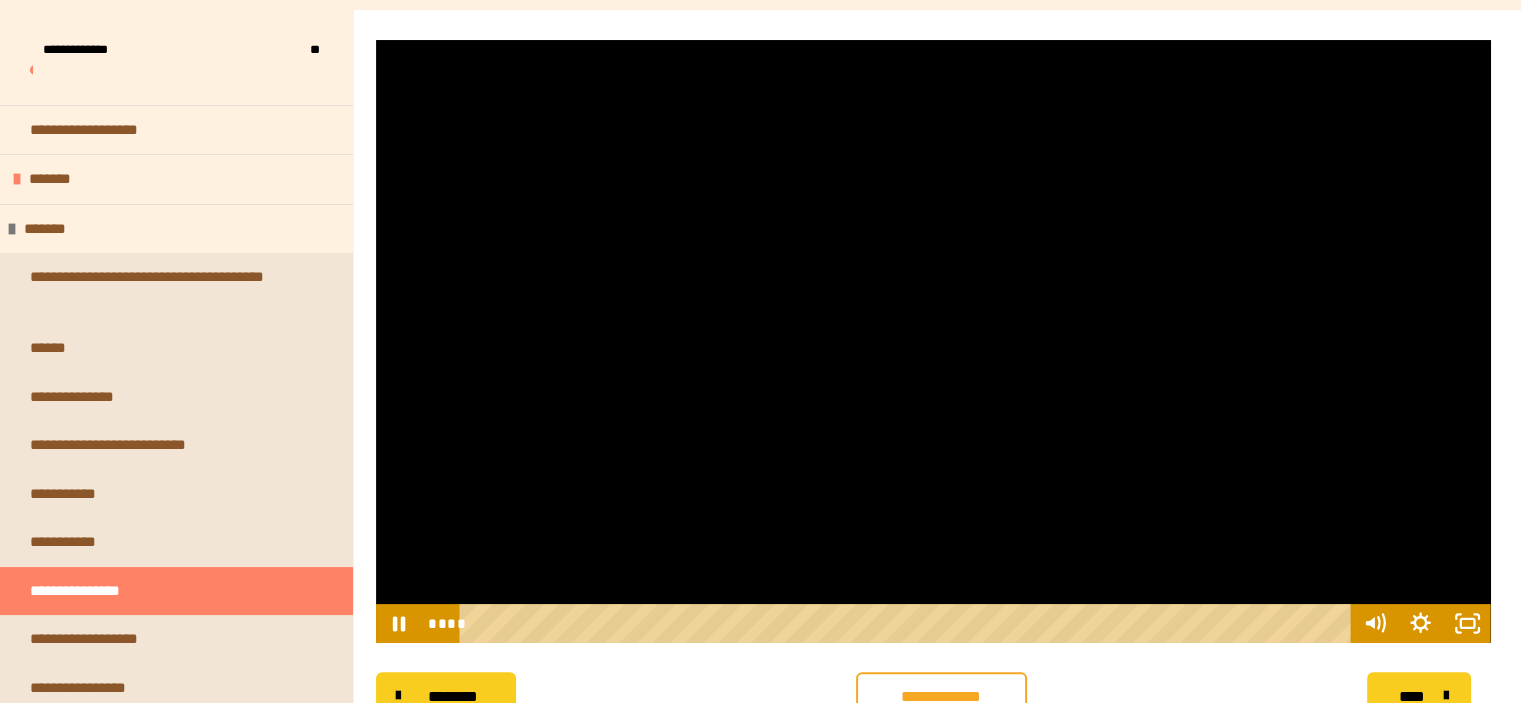 click at bounding box center (933, 341) 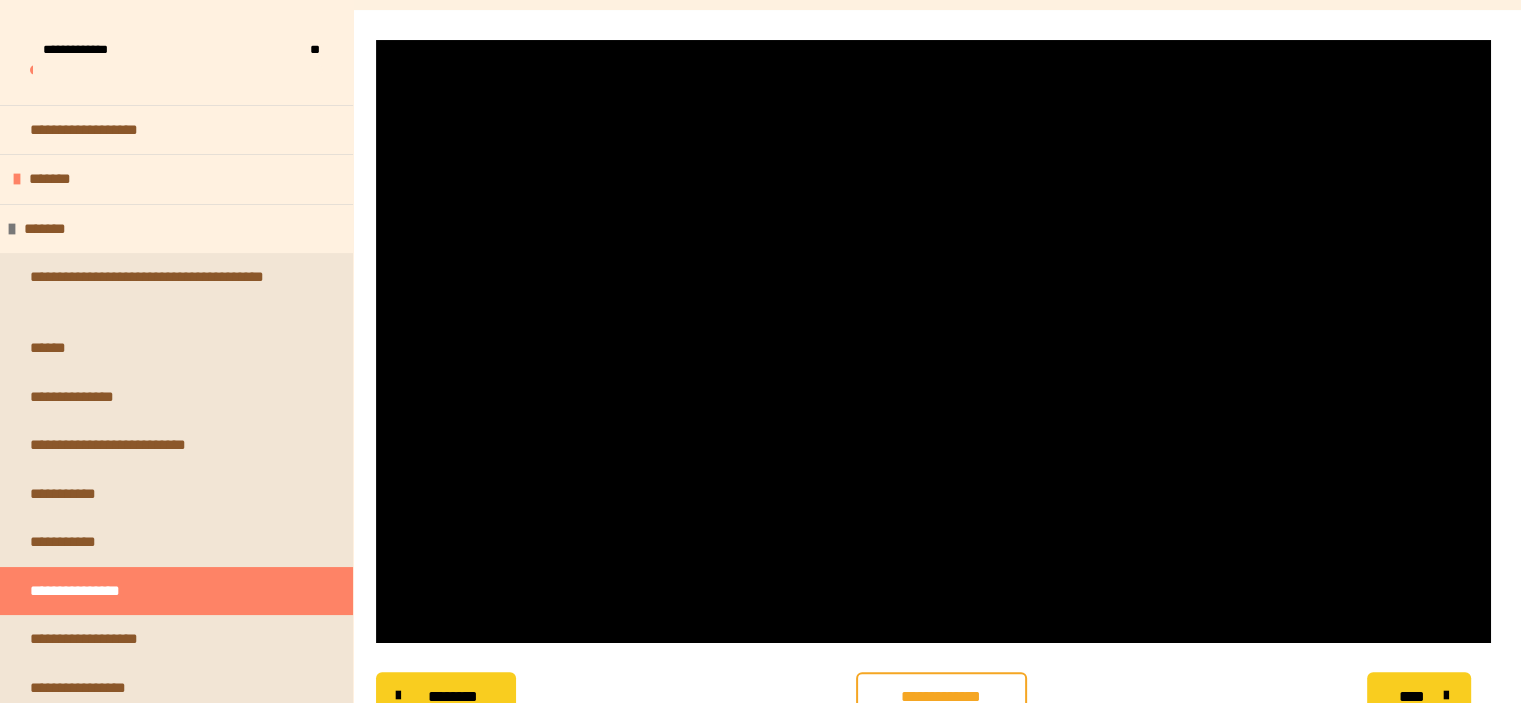 click at bounding box center (933, 341) 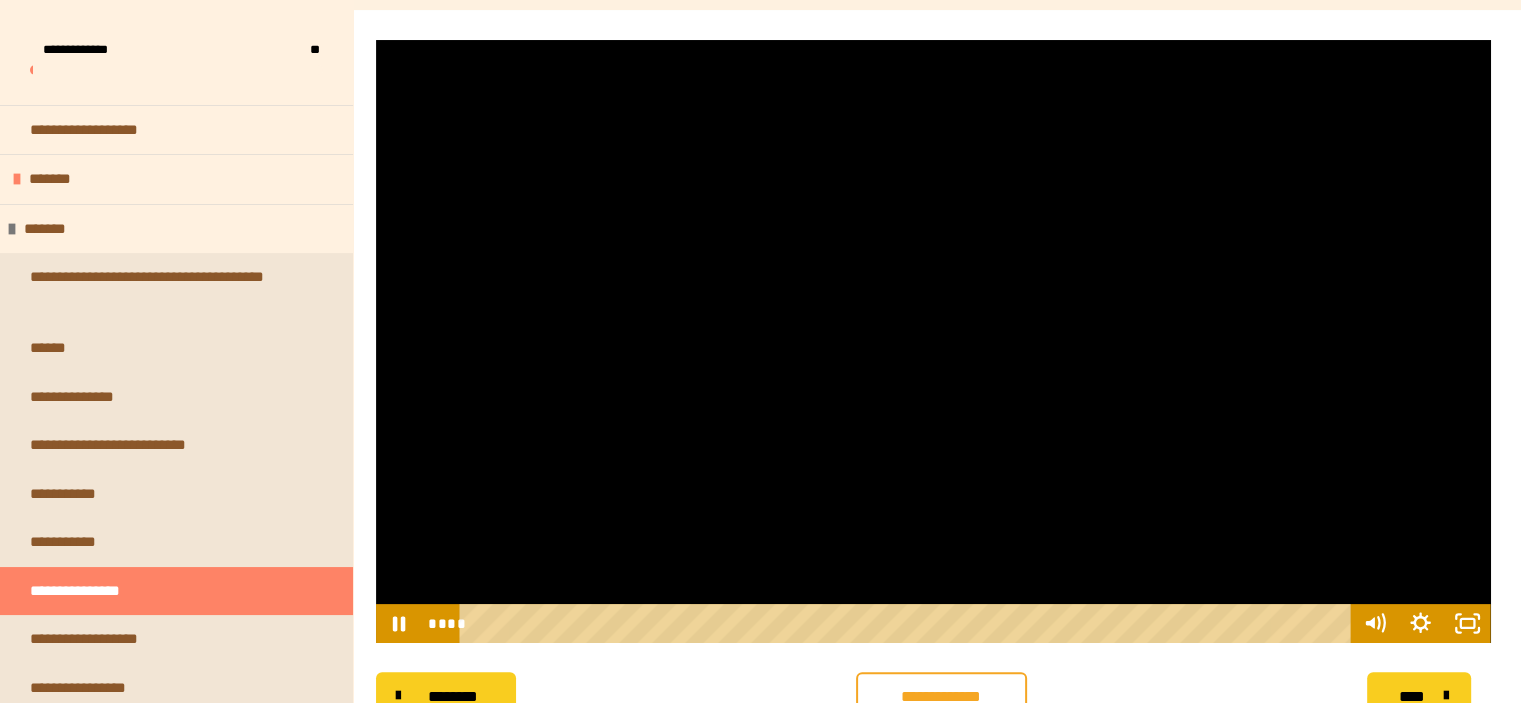 click at bounding box center [933, 341] 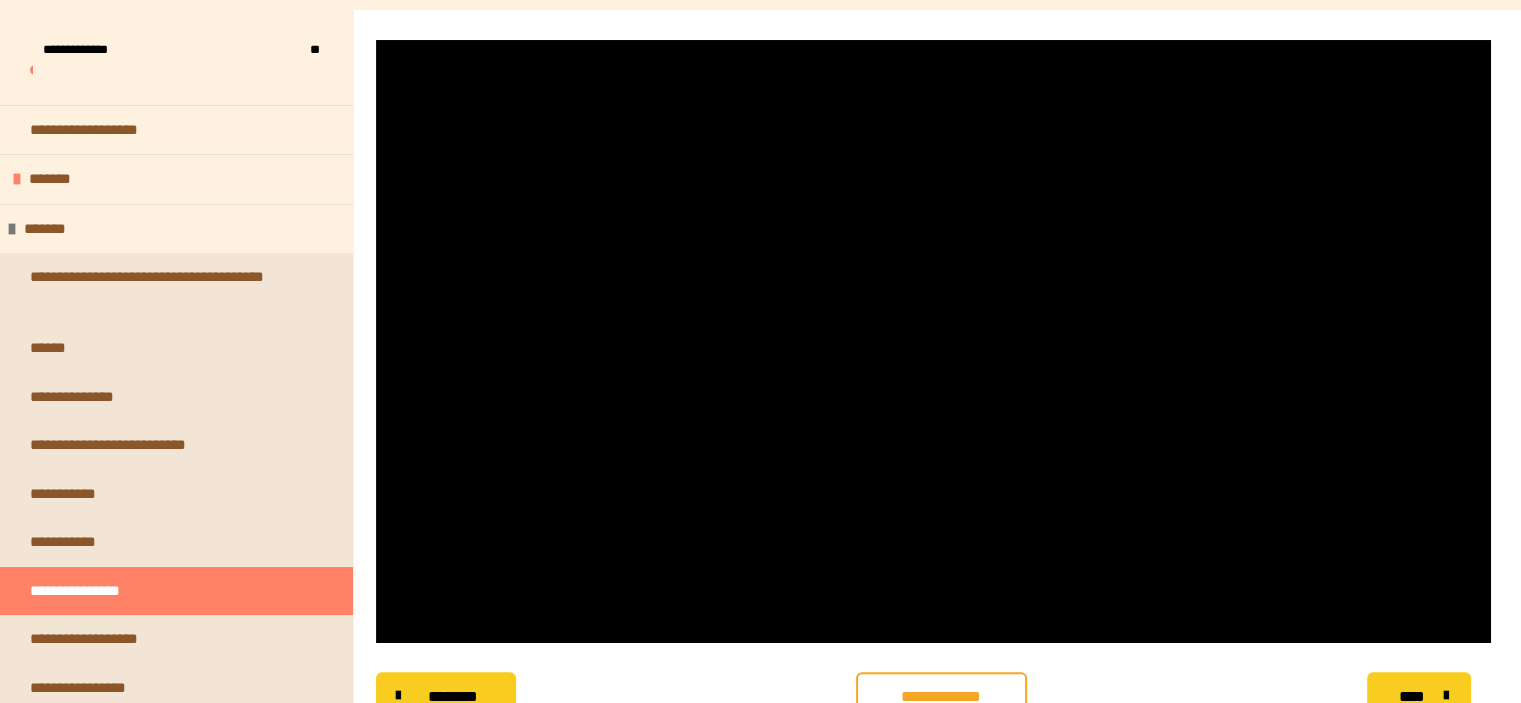 click at bounding box center [933, 341] 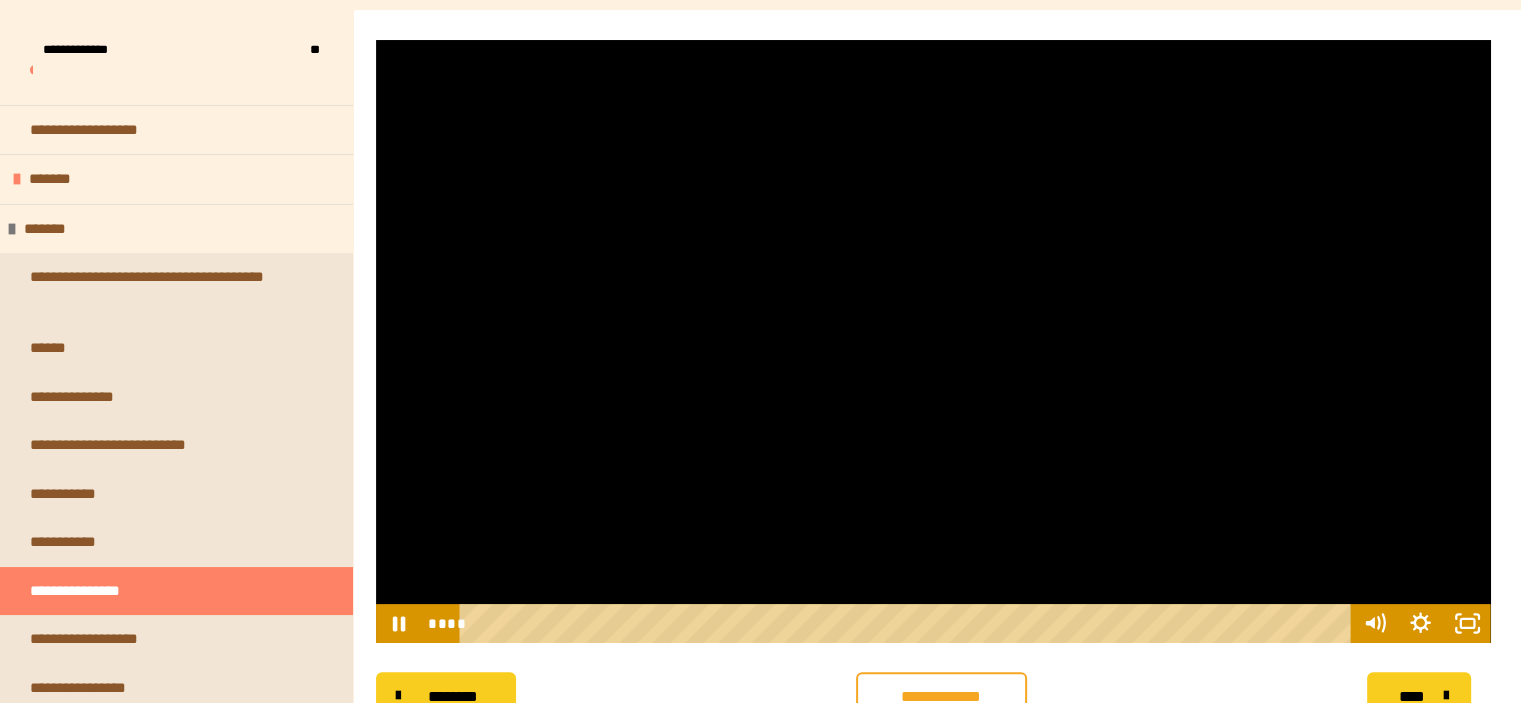 click at bounding box center (933, 341) 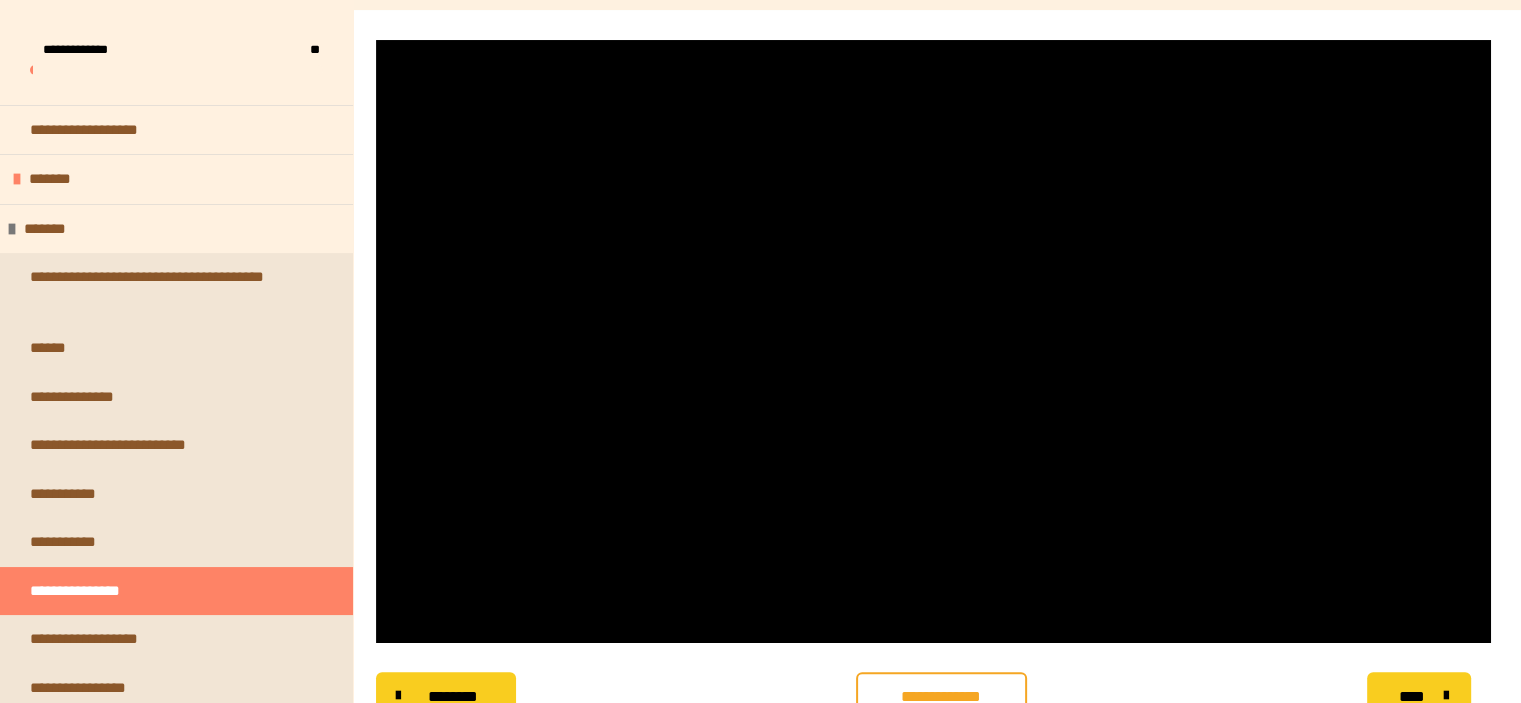 click at bounding box center (933, 341) 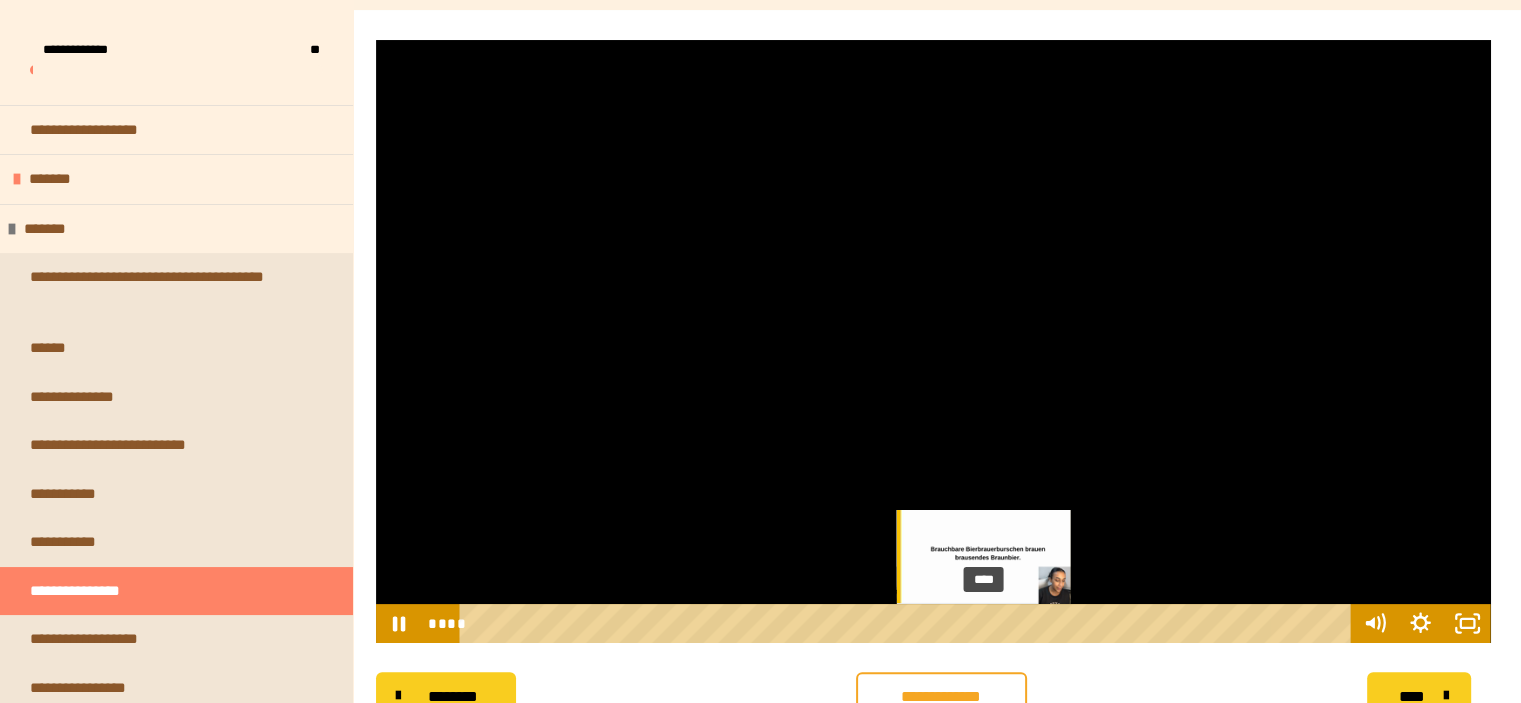 click at bounding box center (983, 623) 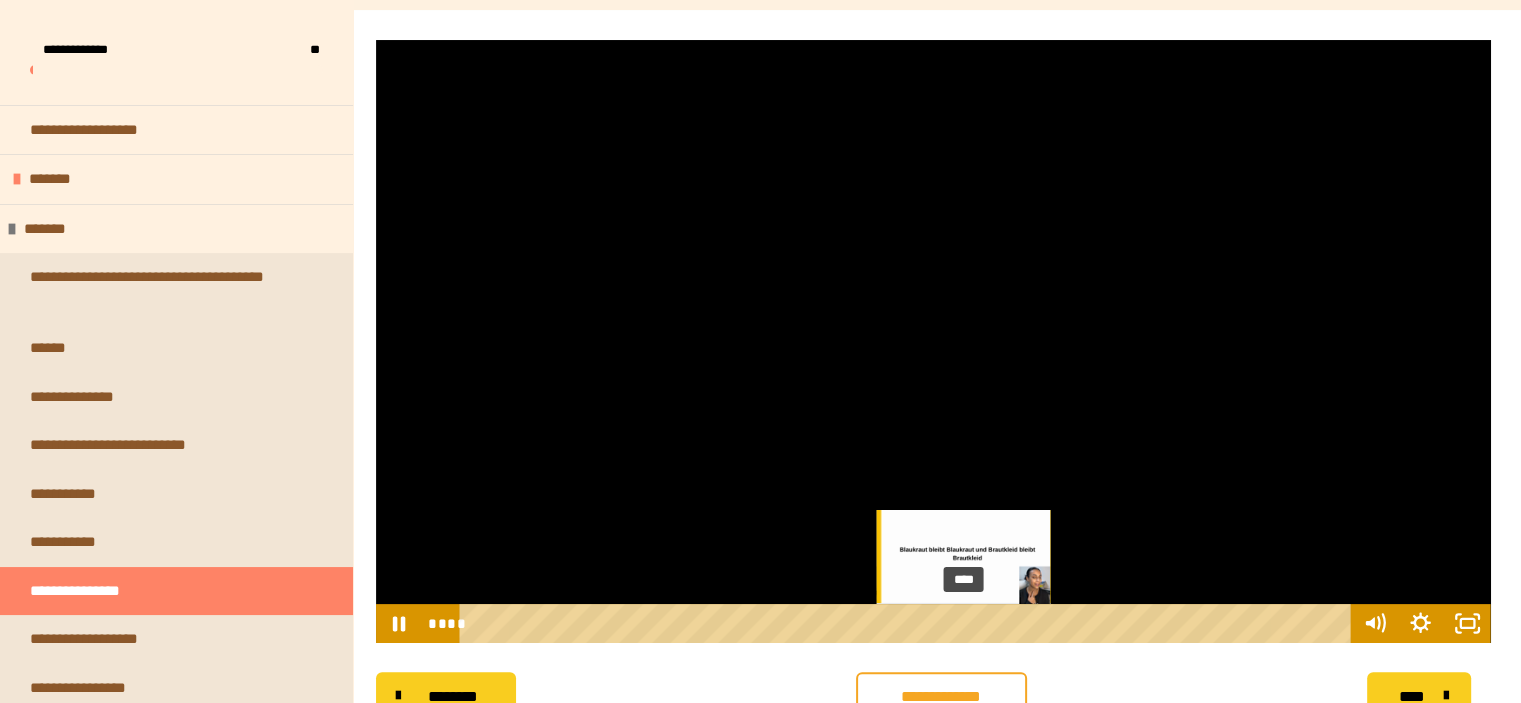 click on "****" at bounding box center (908, 623) 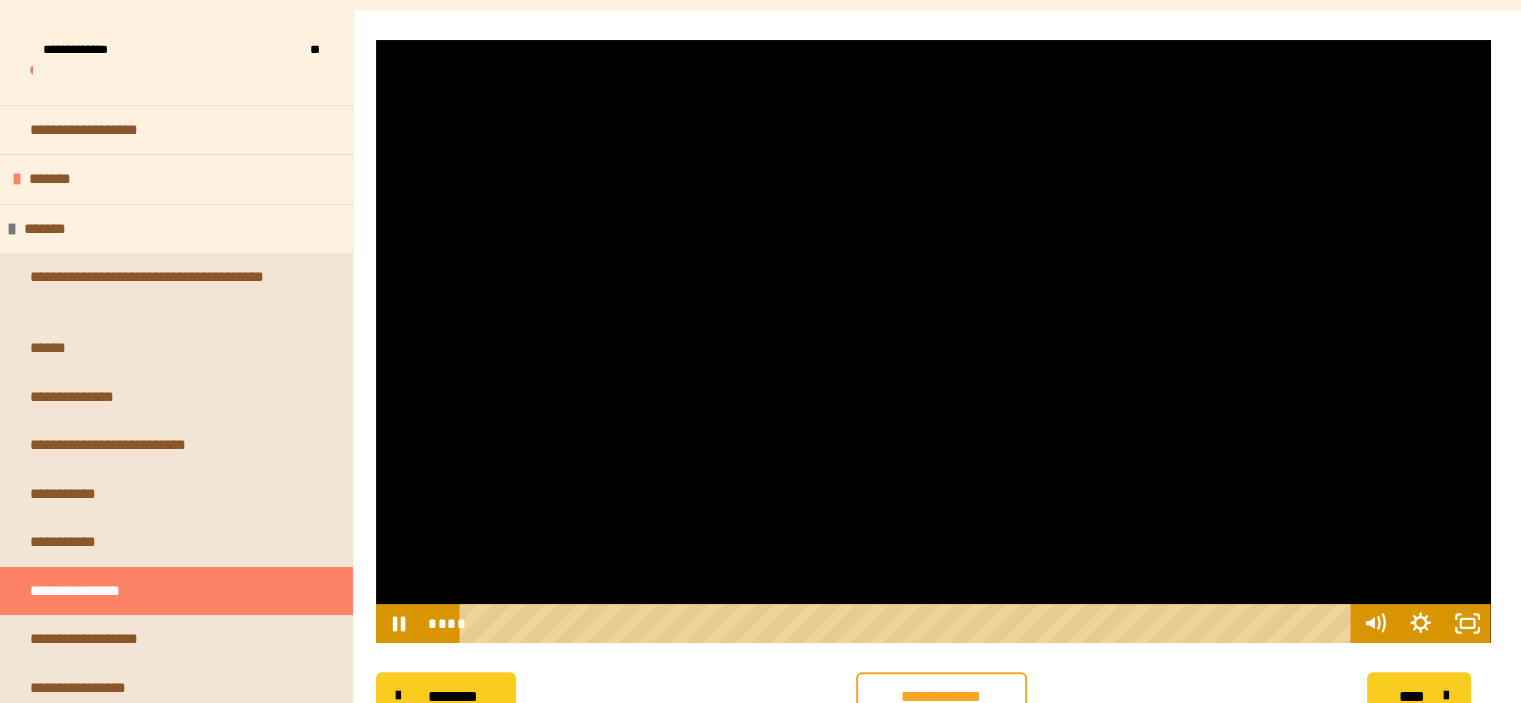 click at bounding box center [933, 341] 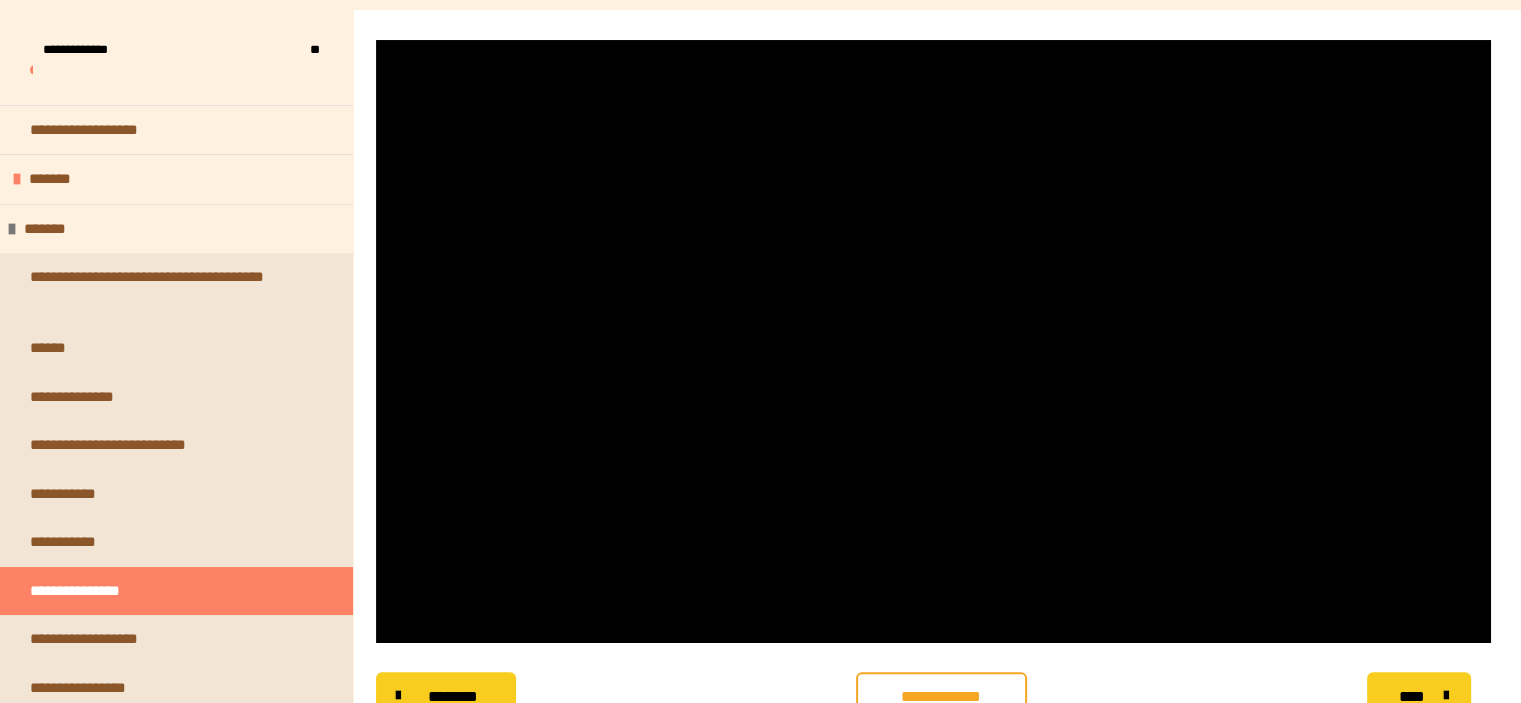 click at bounding box center (933, 341) 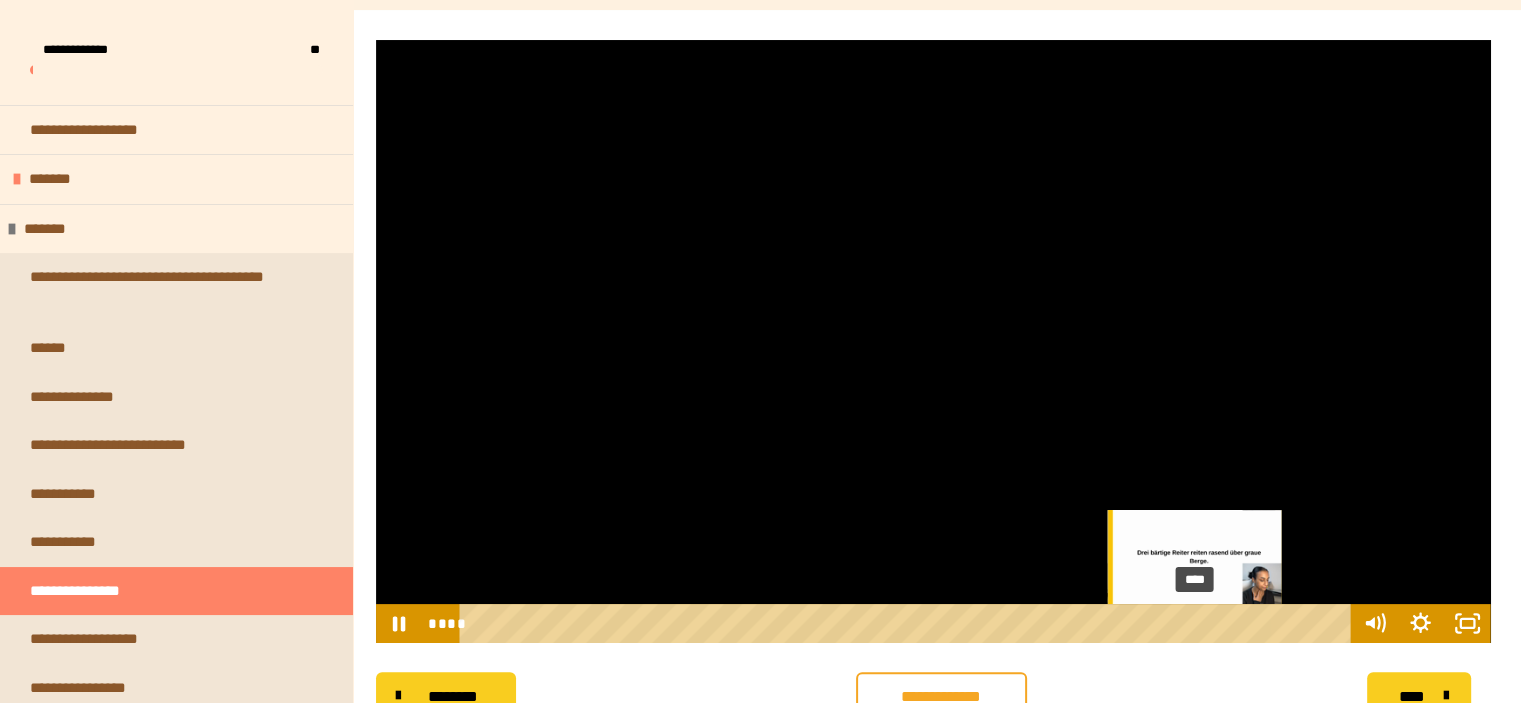 click on "****" at bounding box center (908, 623) 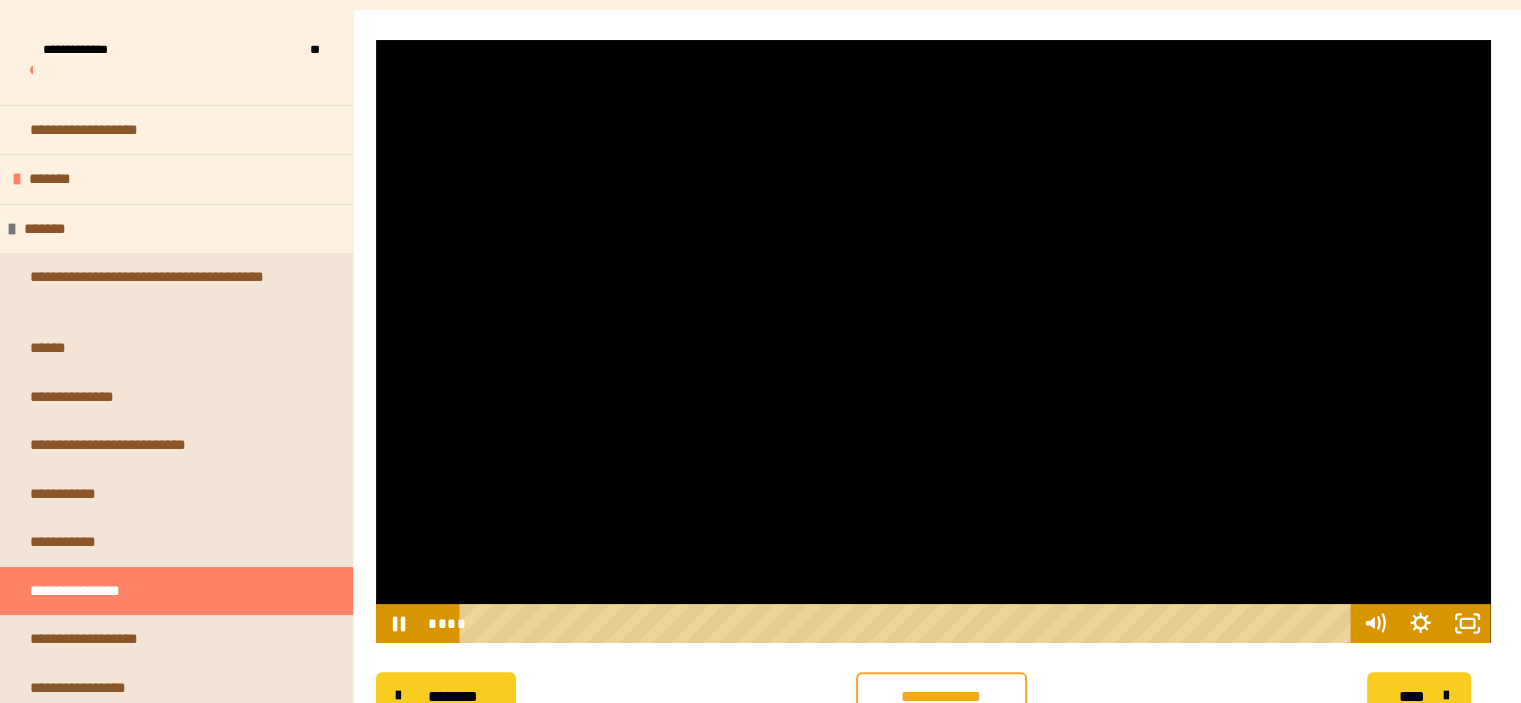 click at bounding box center [933, 341] 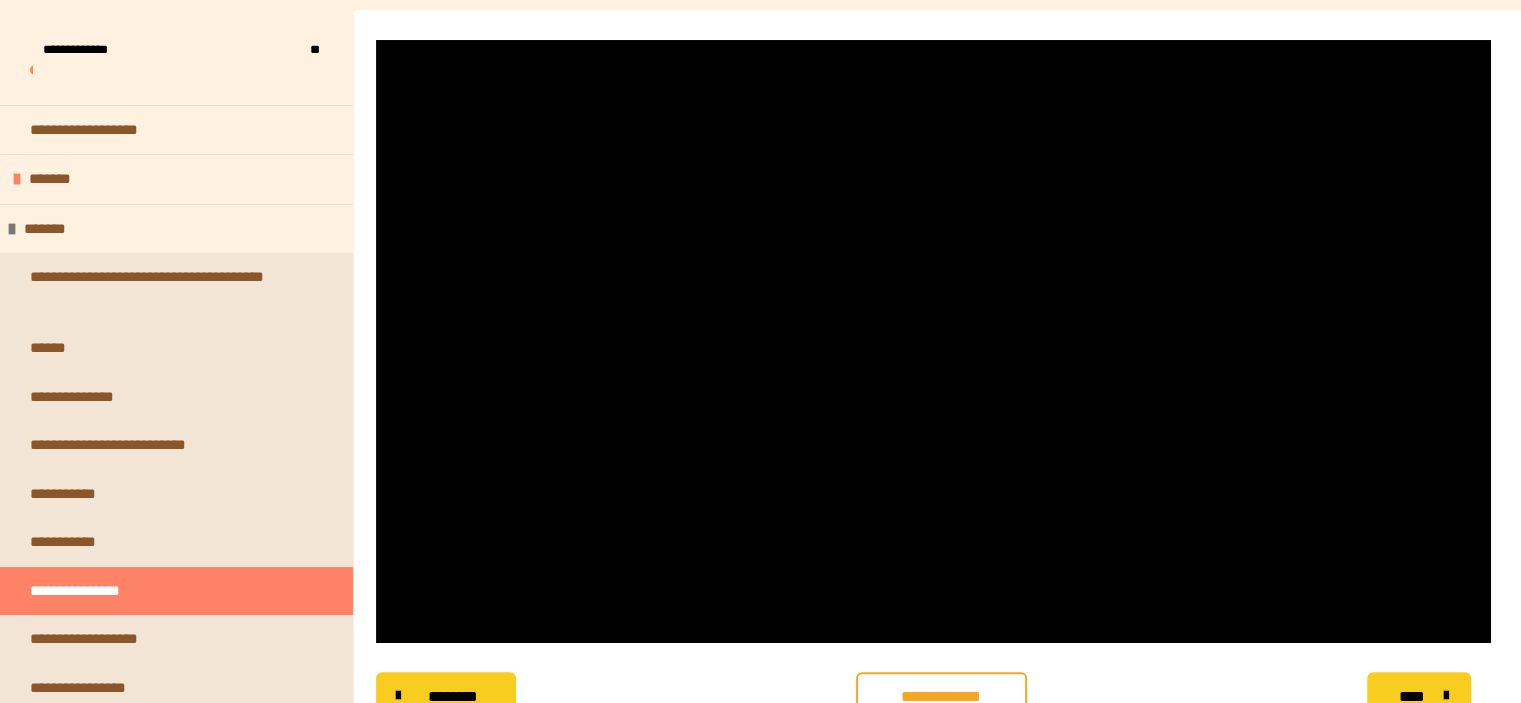 click at bounding box center (933, 341) 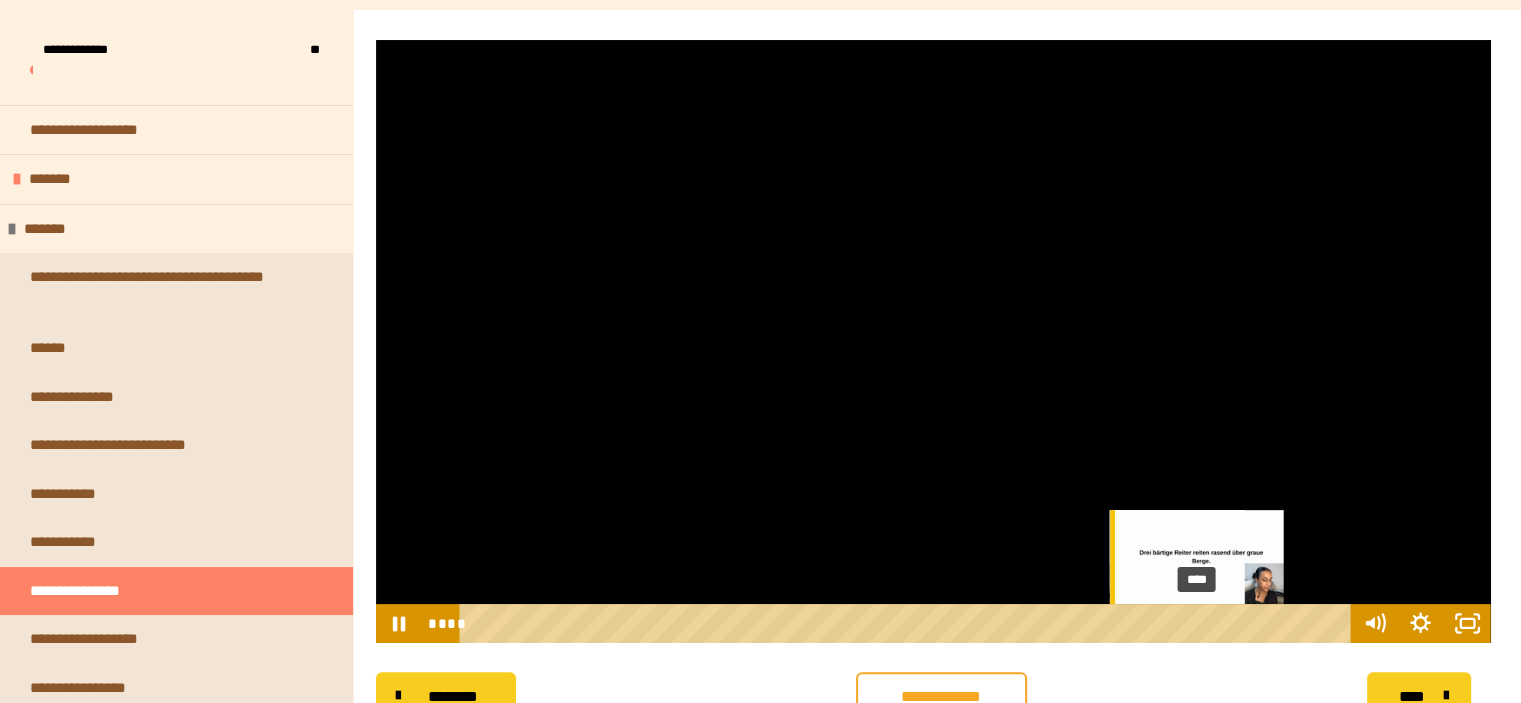 click on "****" at bounding box center (908, 623) 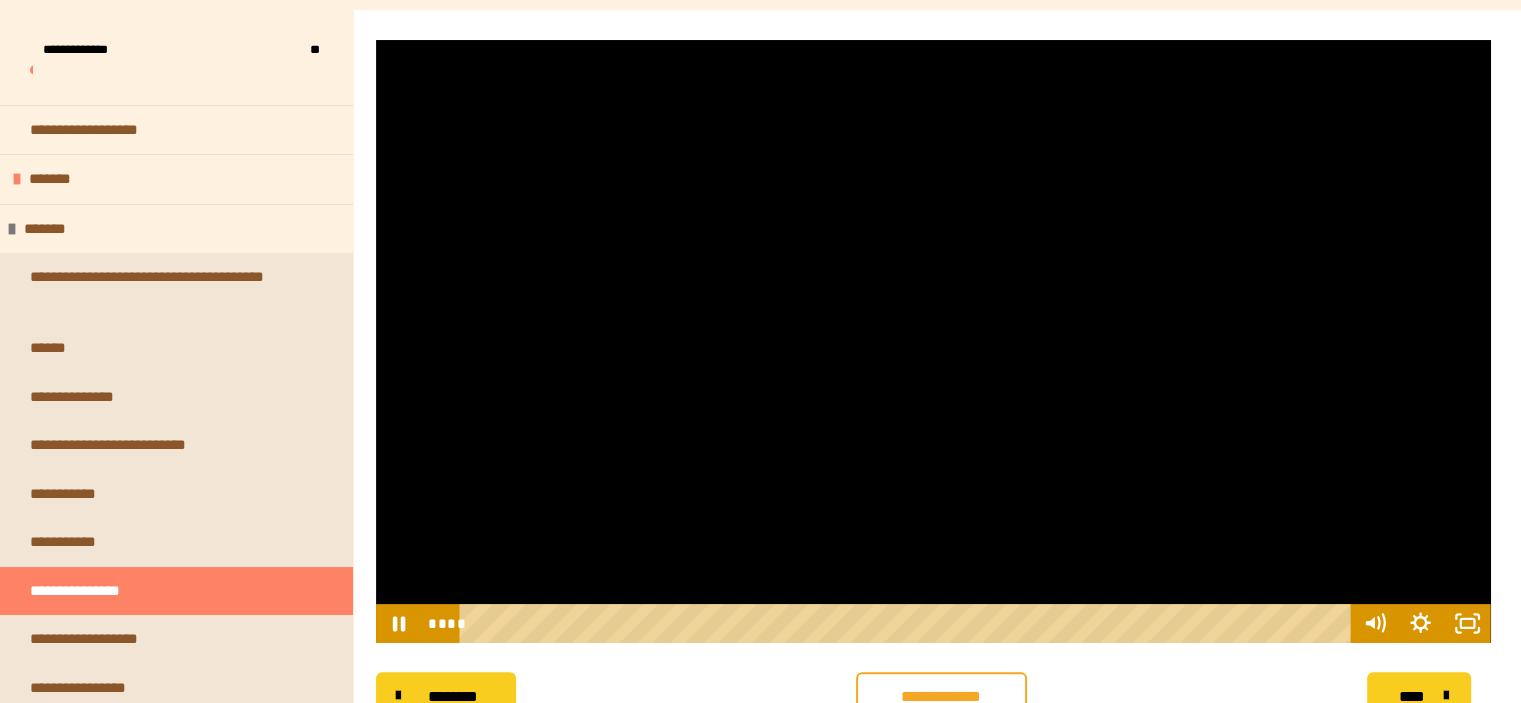 click at bounding box center [933, 341] 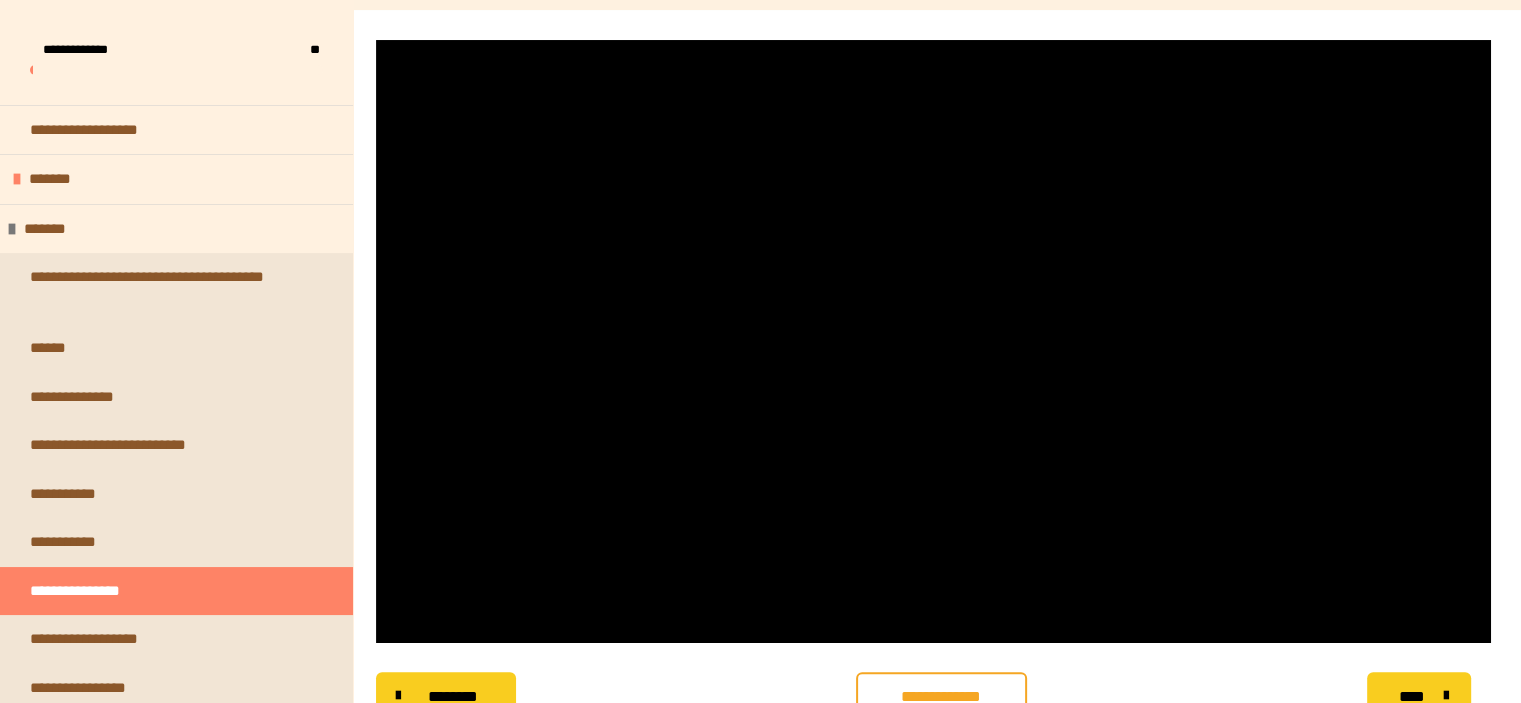 click at bounding box center (933, 341) 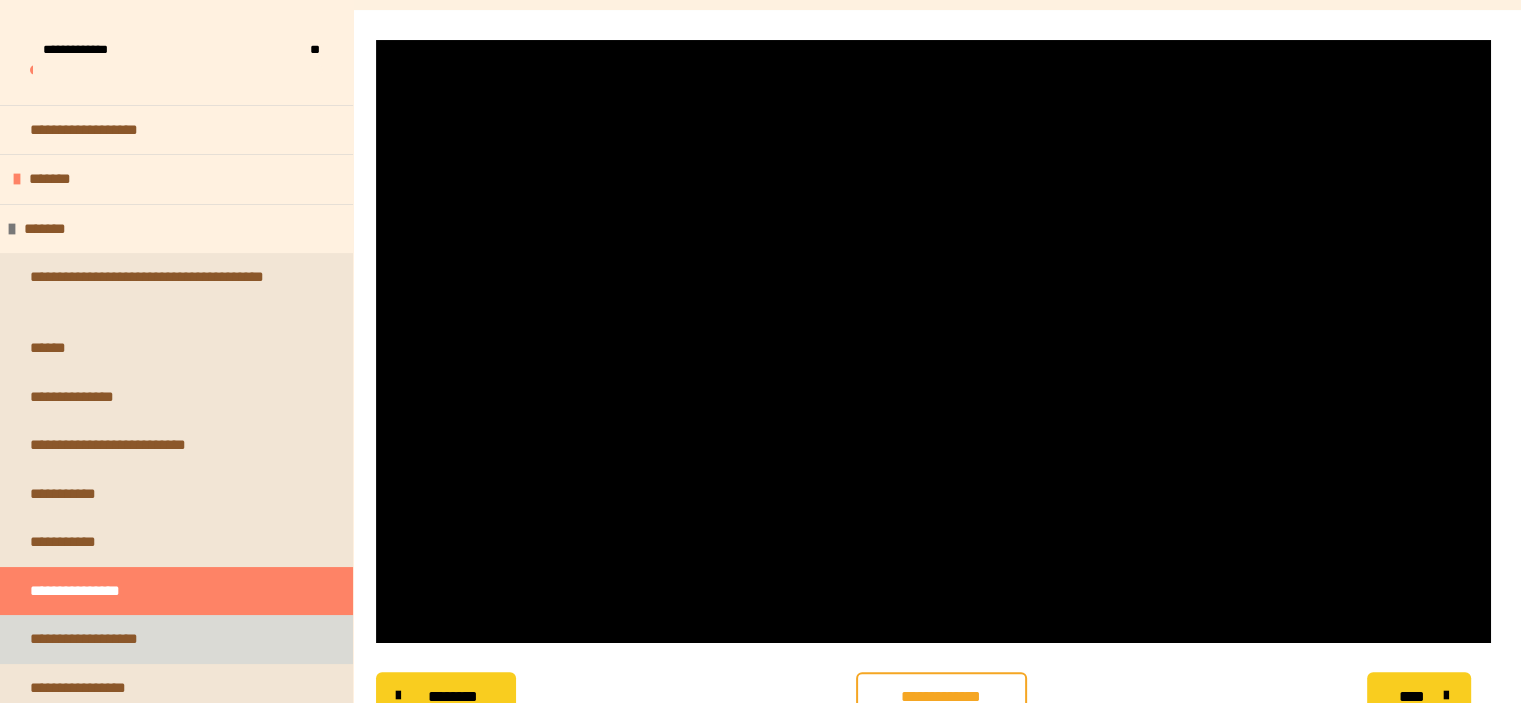 click on "**********" at bounding box center [100, 639] 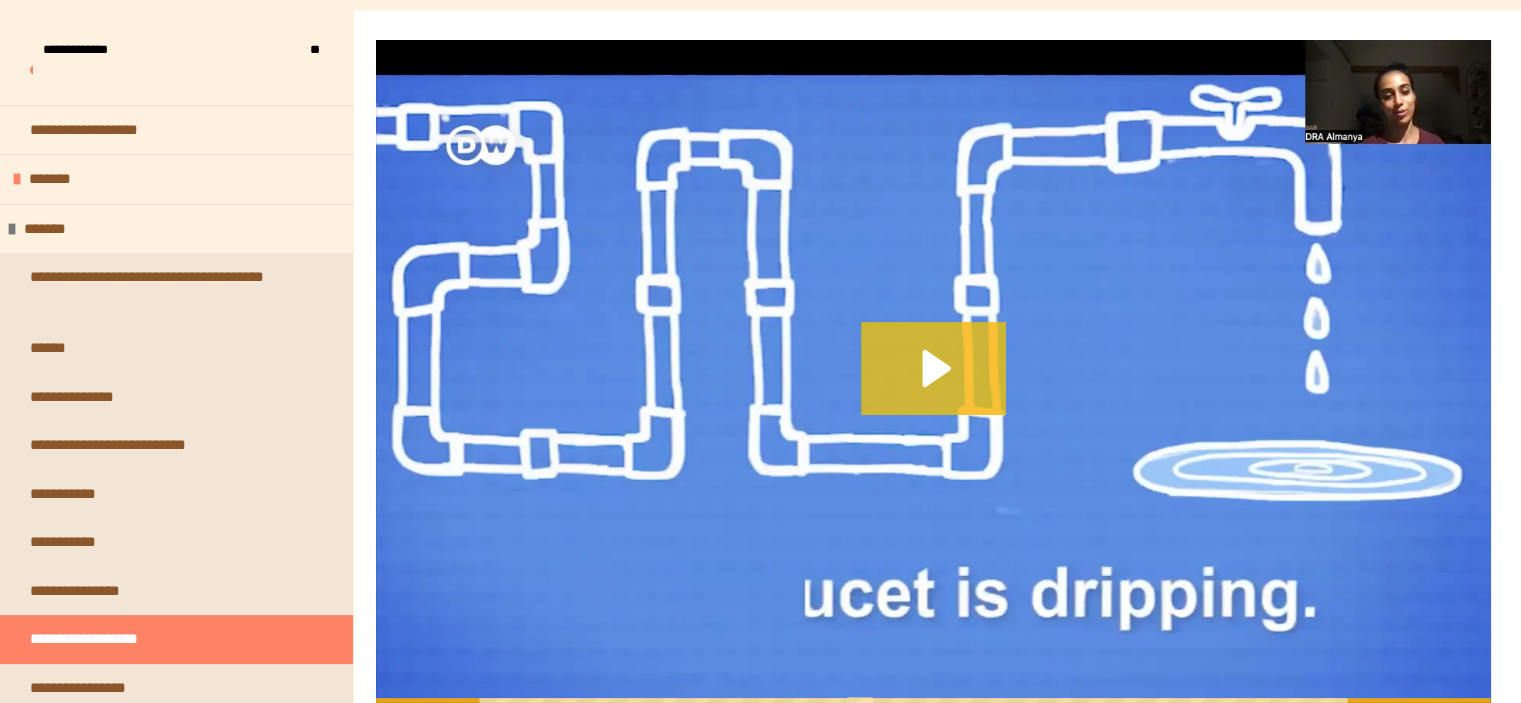 click 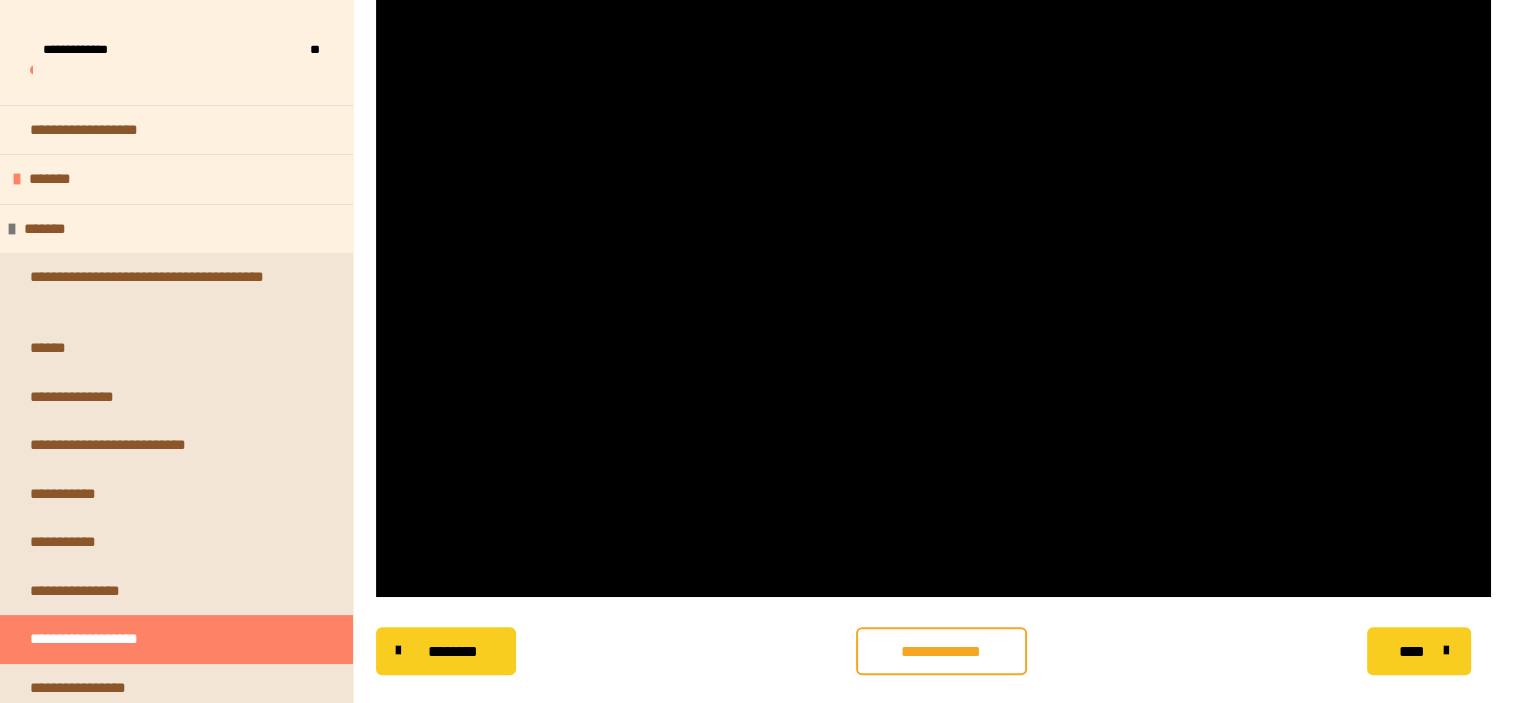 scroll, scrollTop: 458, scrollLeft: 0, axis: vertical 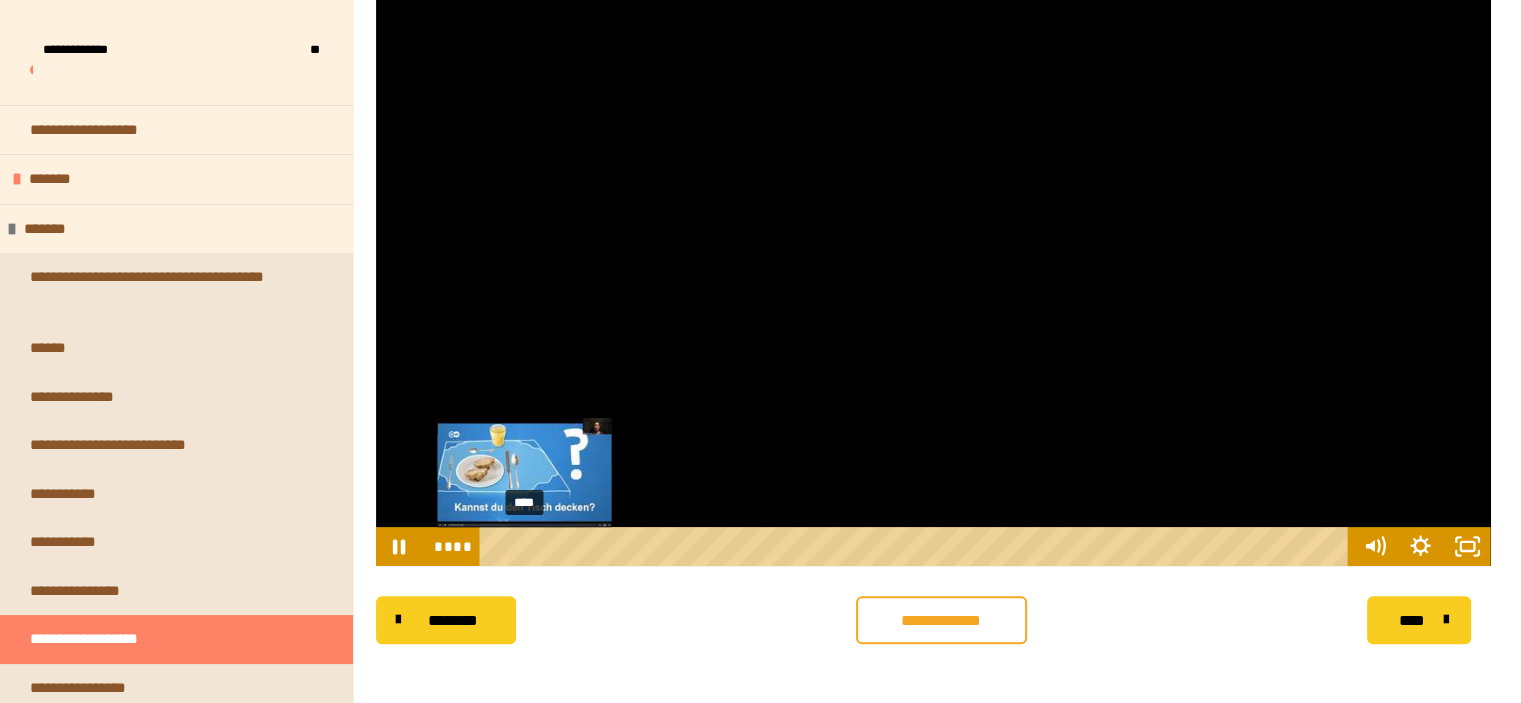 click on "****" at bounding box center [917, 546] 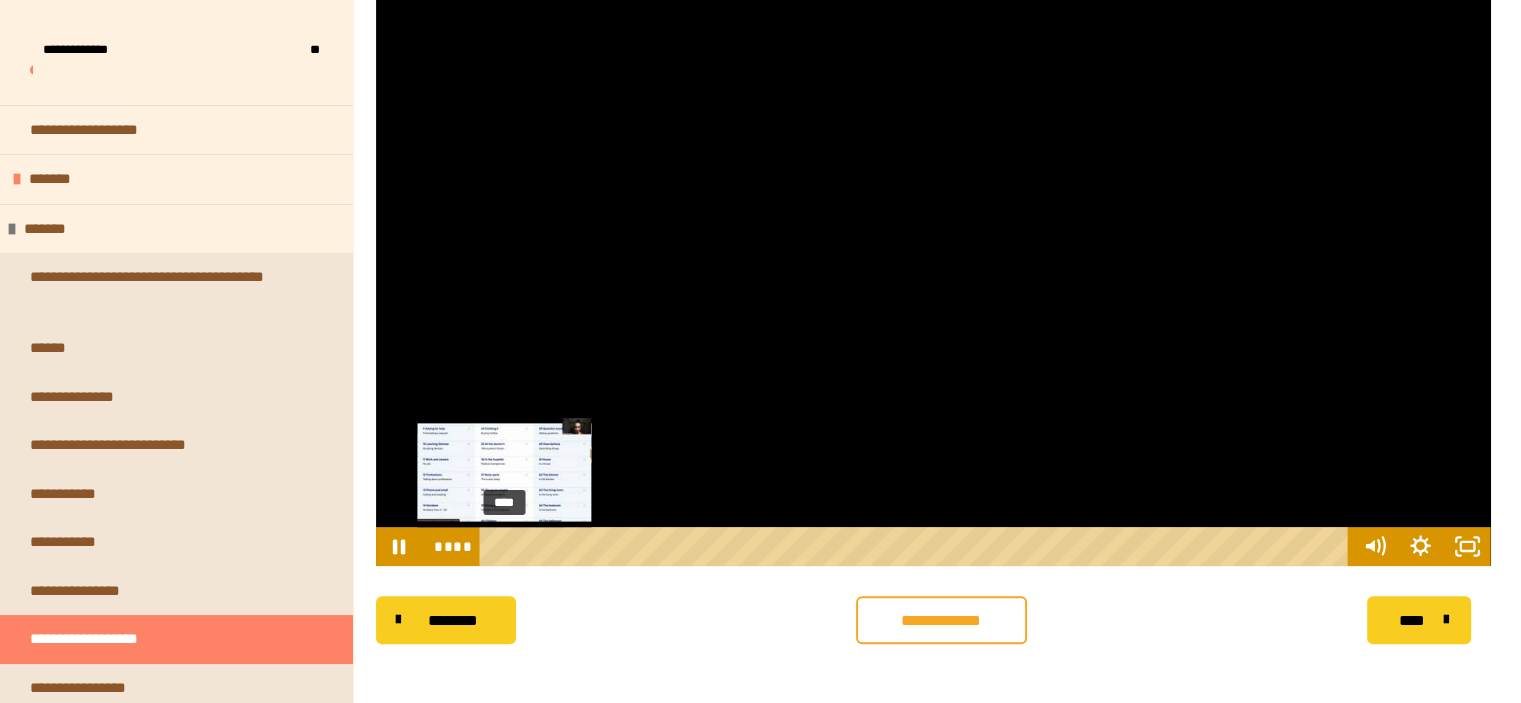 click on "****" at bounding box center (917, 546) 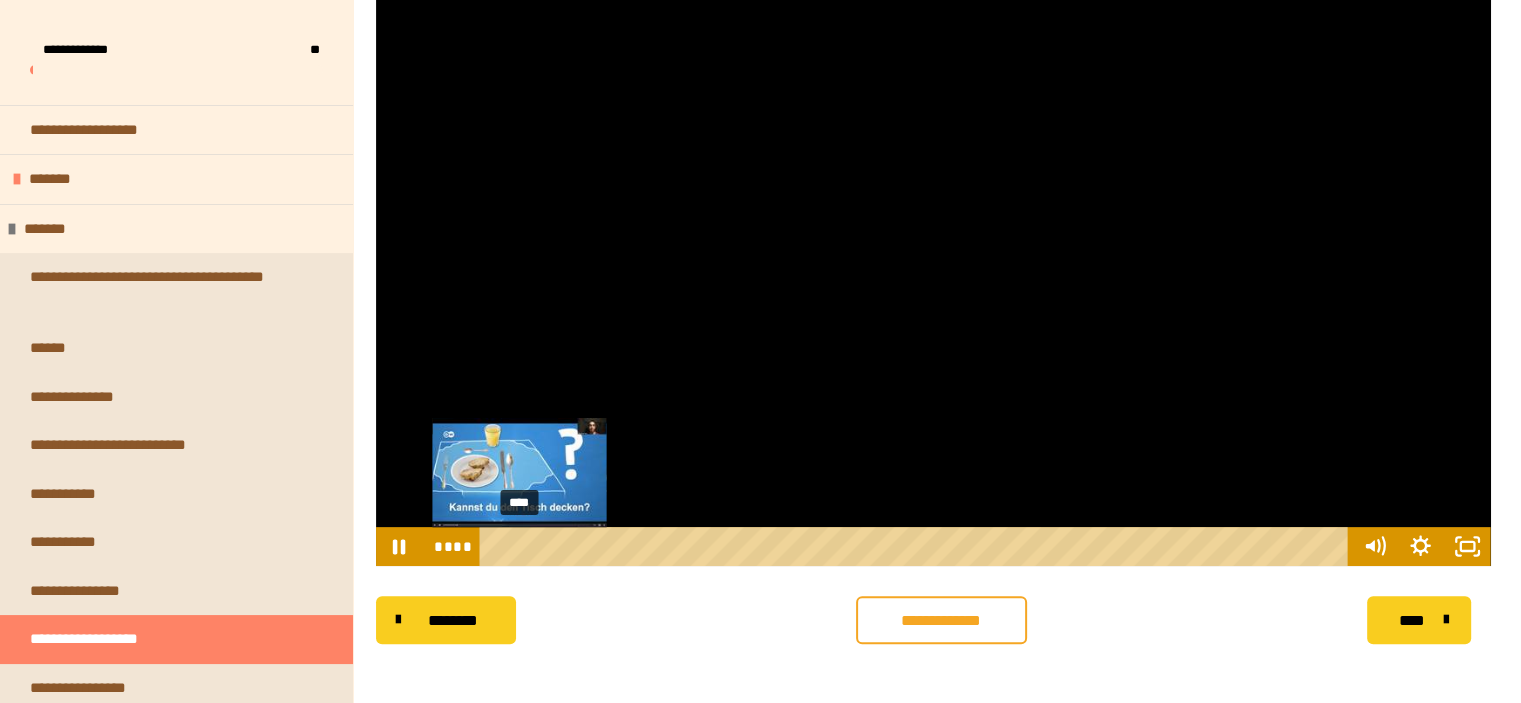 click on "****" at bounding box center [917, 546] 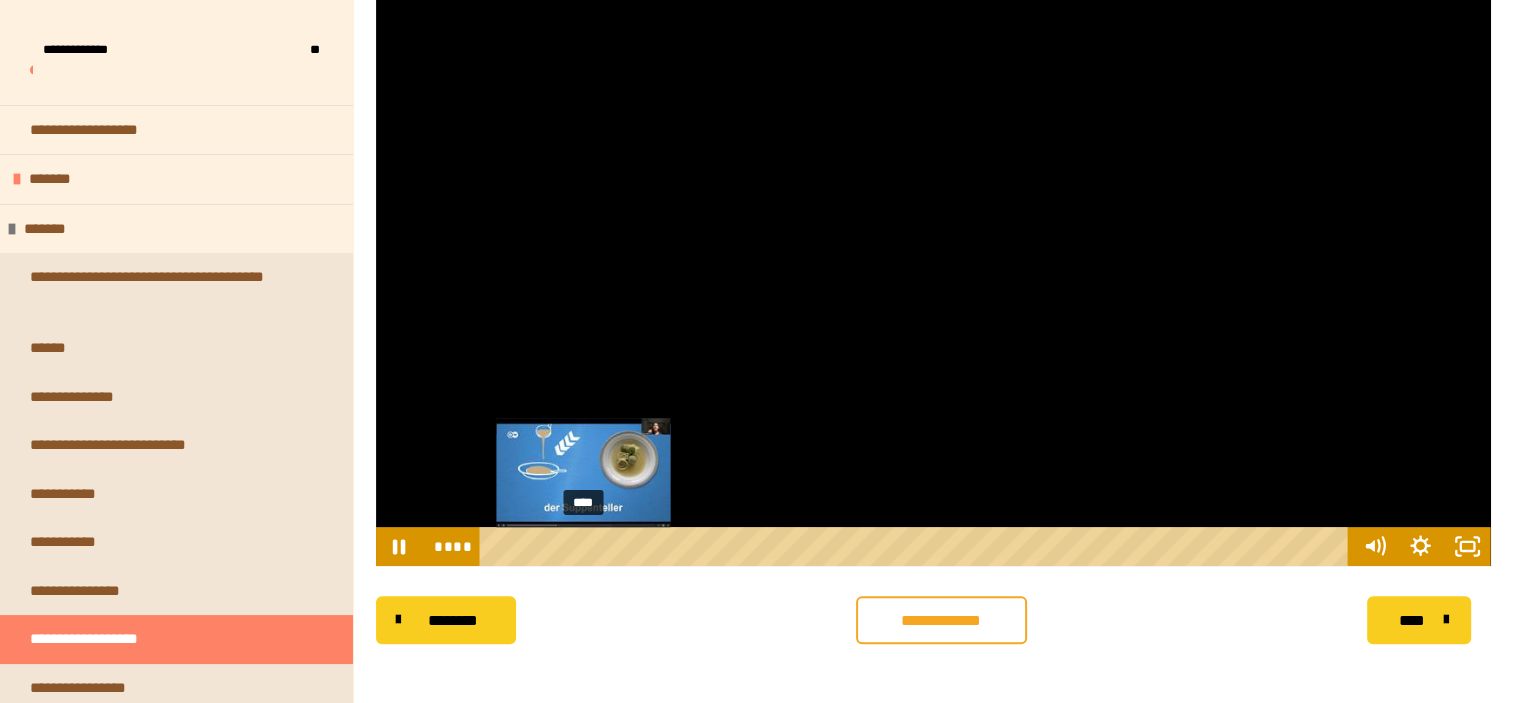 click on "****" at bounding box center [917, 546] 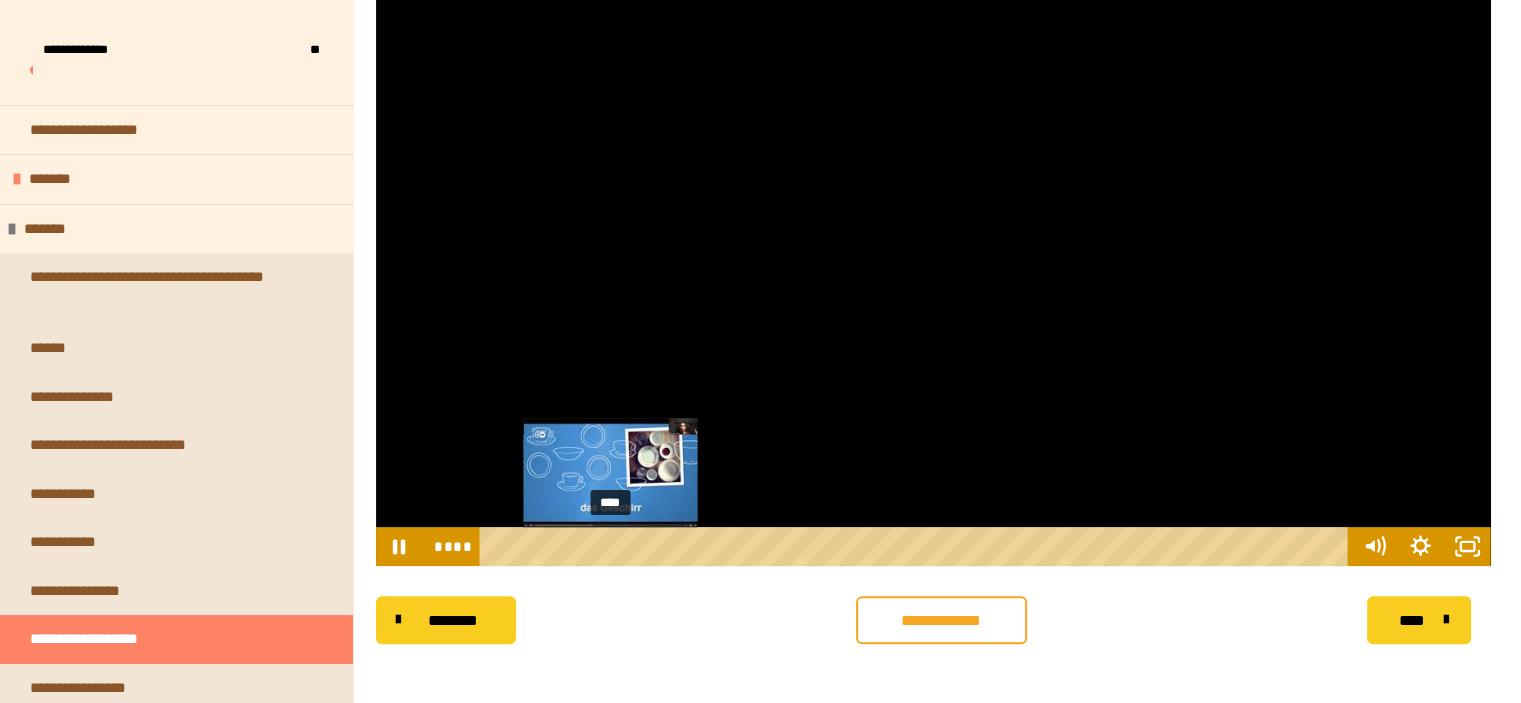 click on "****" at bounding box center [917, 546] 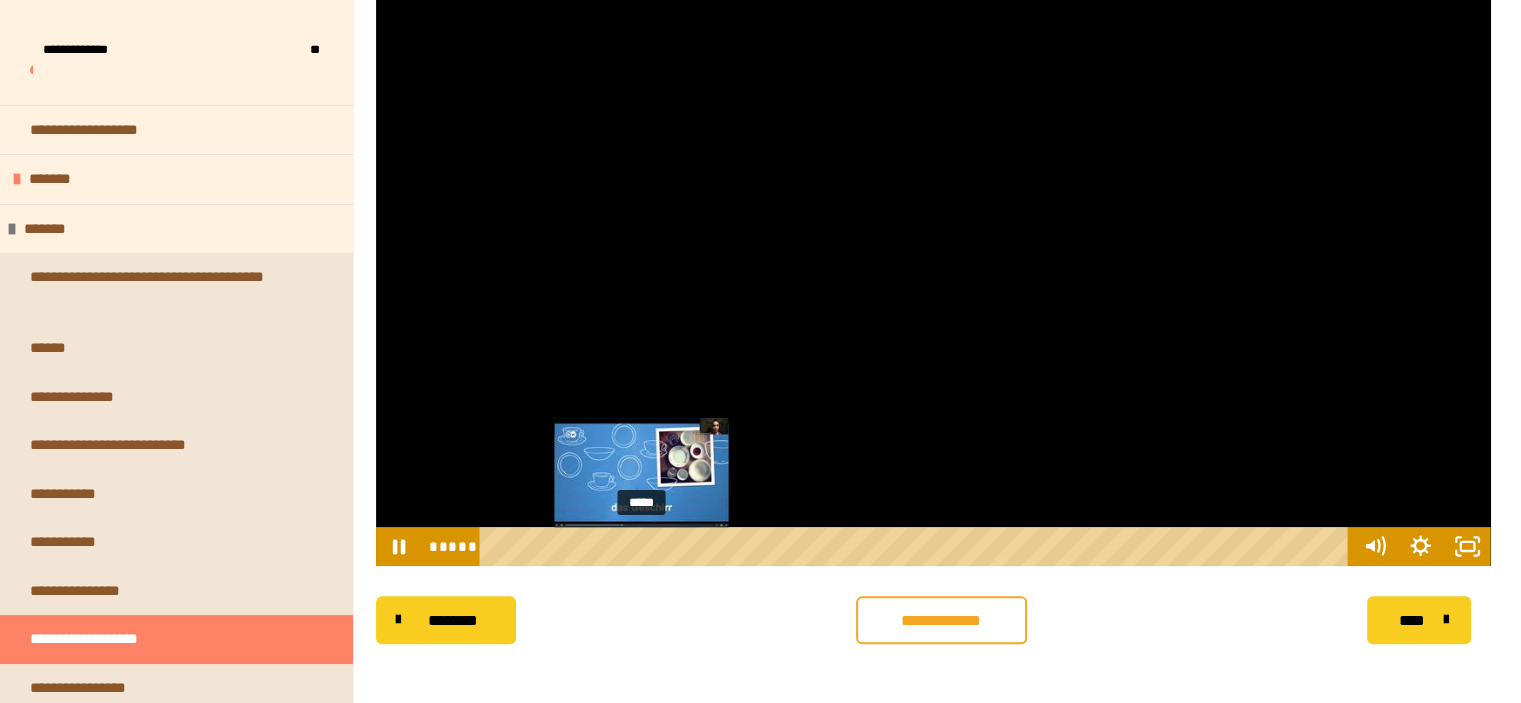click on "*****" at bounding box center (917, 546) 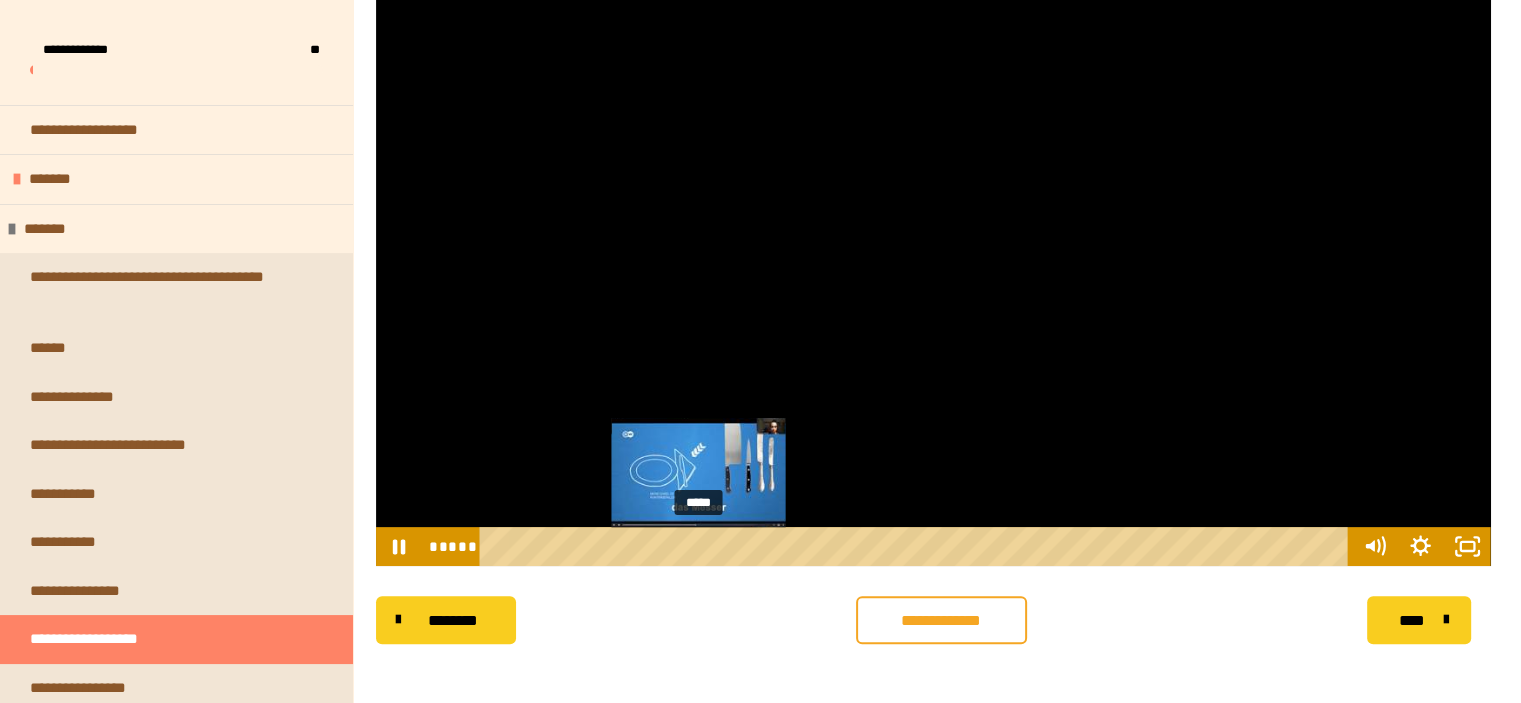 click on "*****" at bounding box center (917, 546) 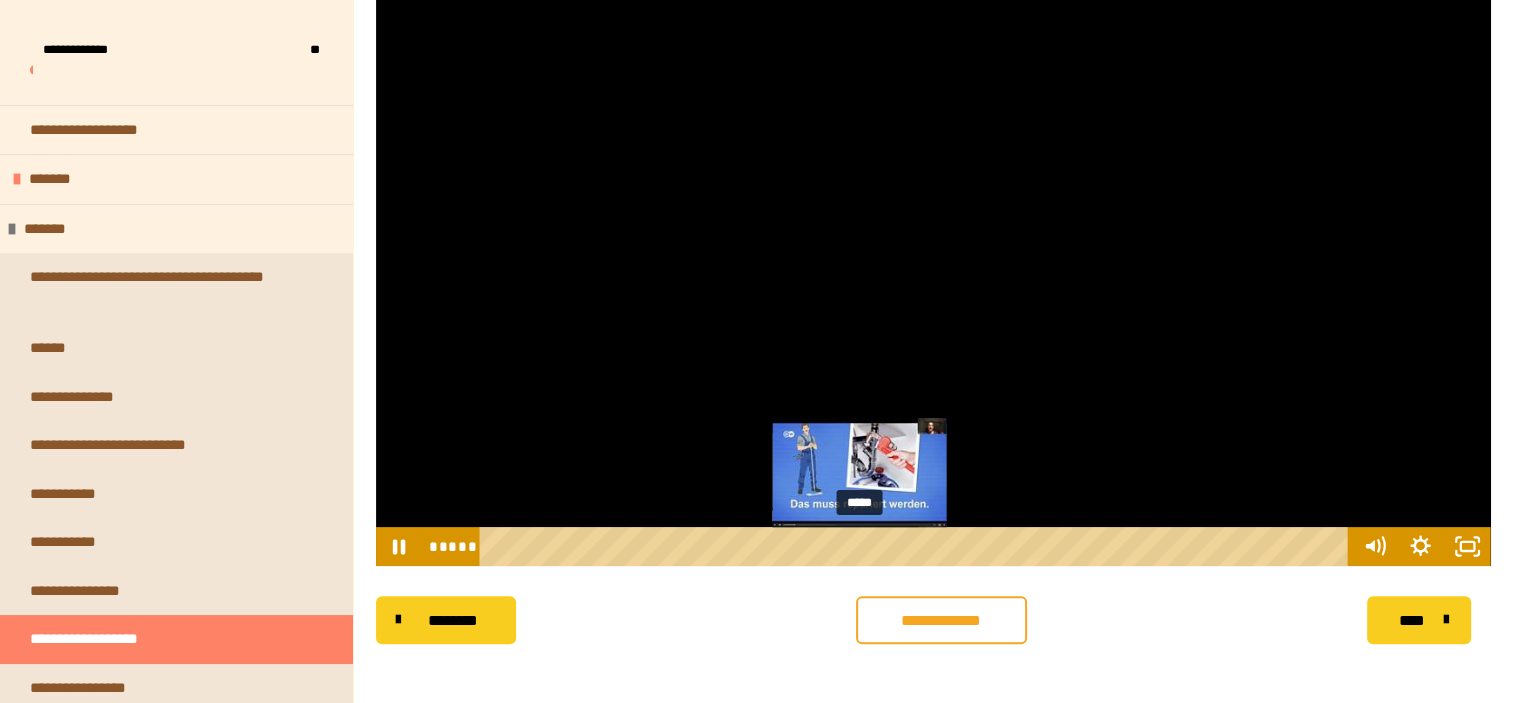 click on "*****" at bounding box center [917, 546] 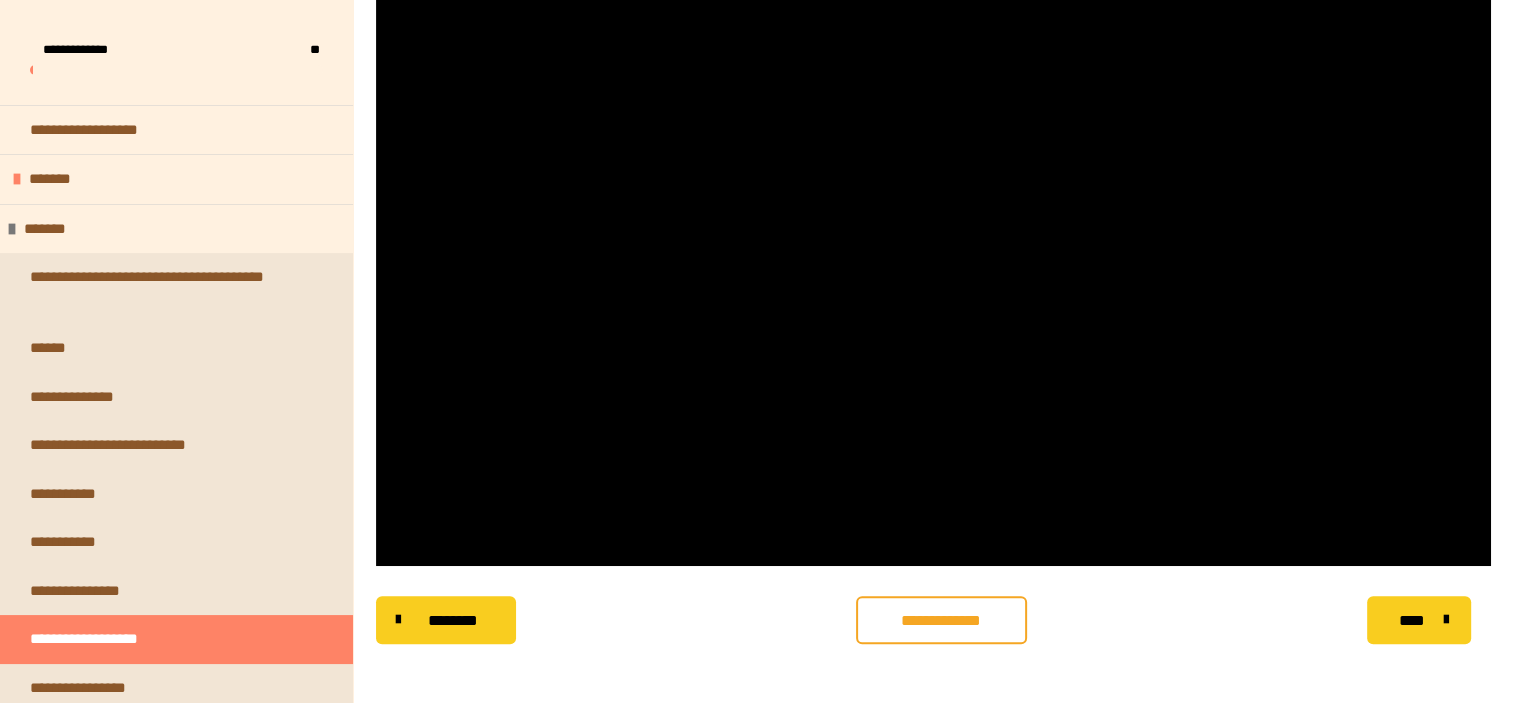 scroll, scrollTop: 619, scrollLeft: 0, axis: vertical 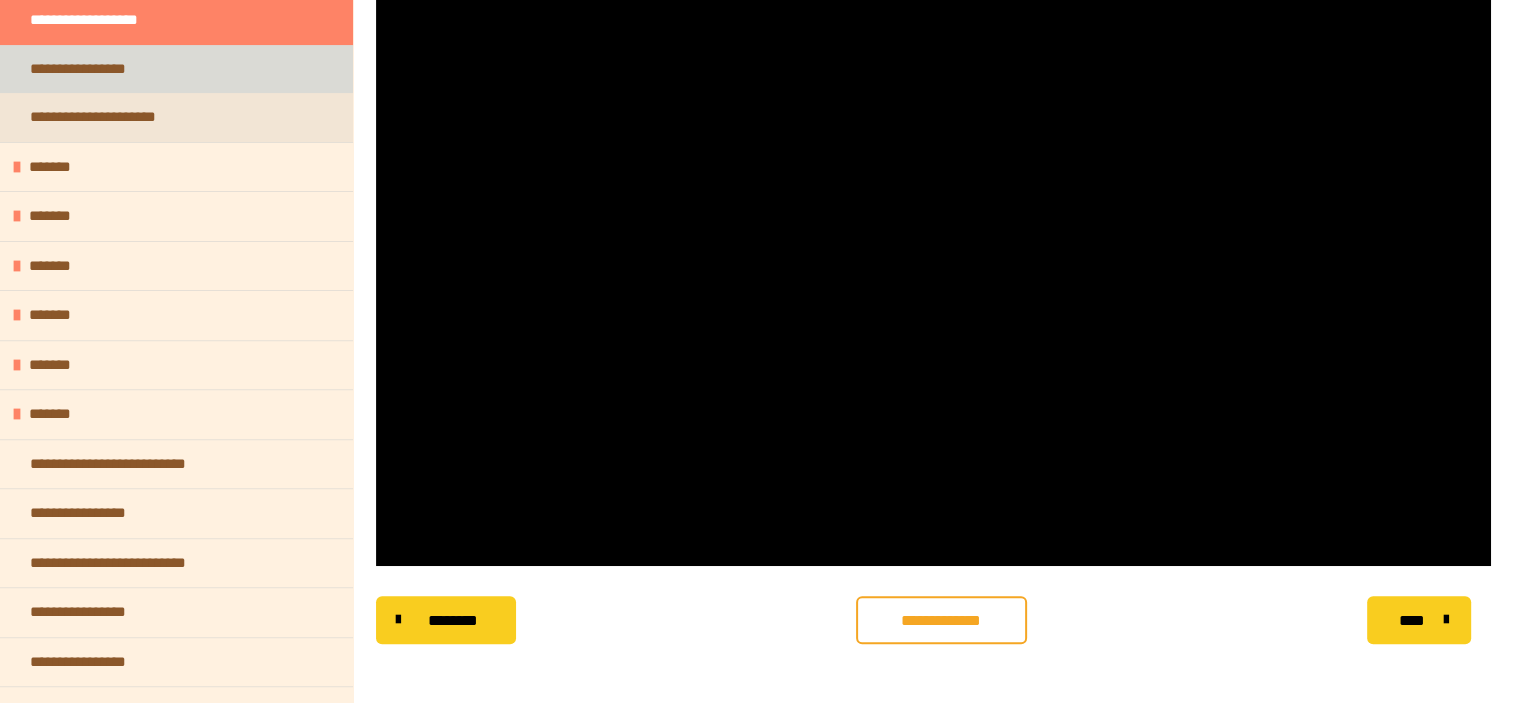 click on "**********" at bounding box center (176, 69) 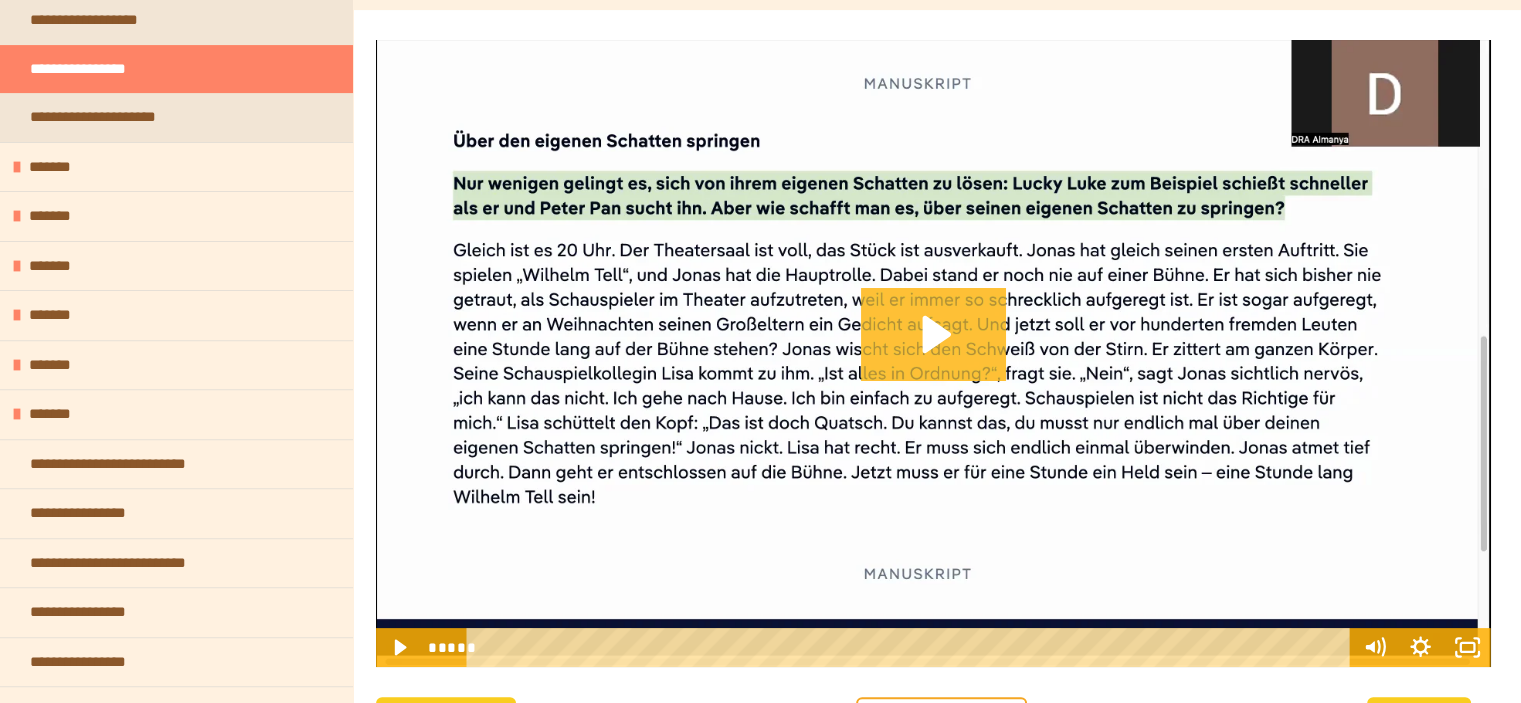 click 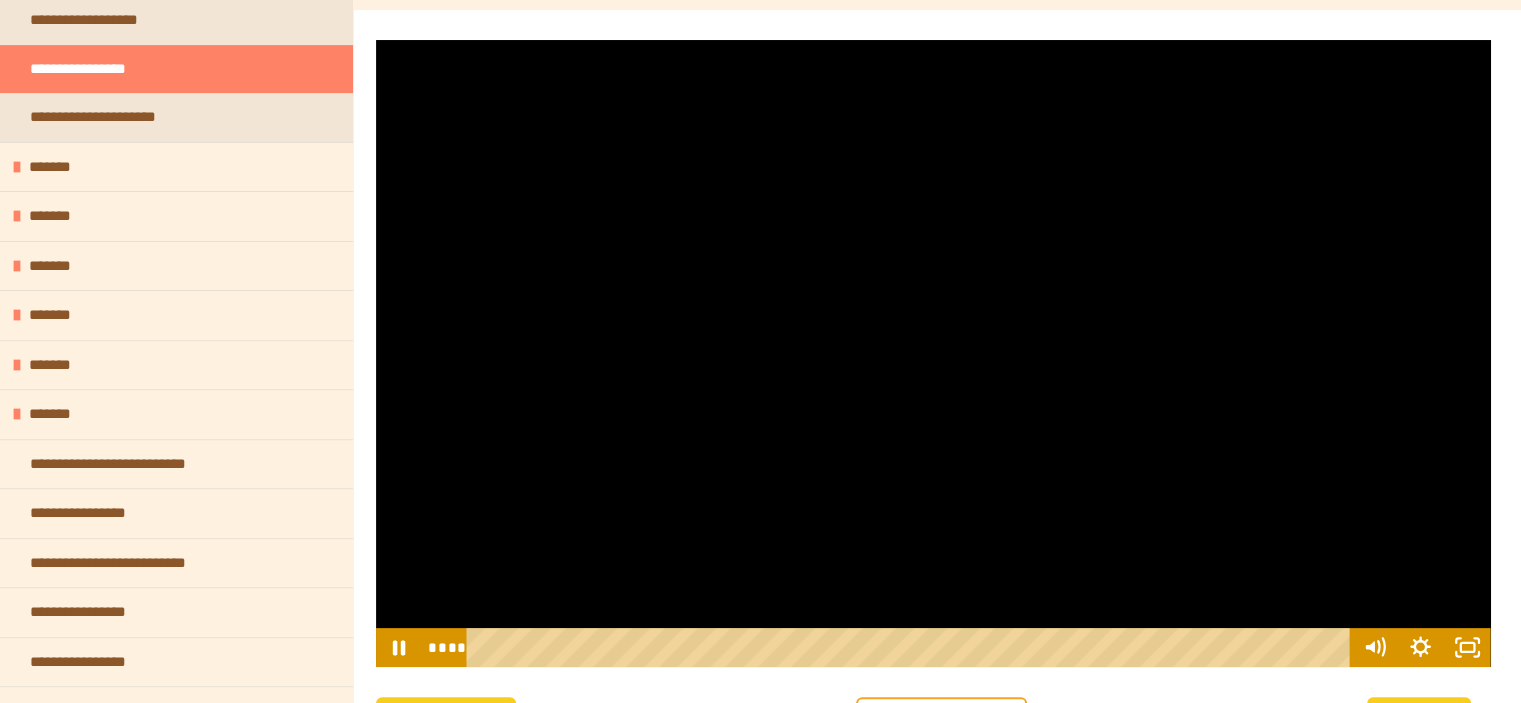 click at bounding box center [933, 353] 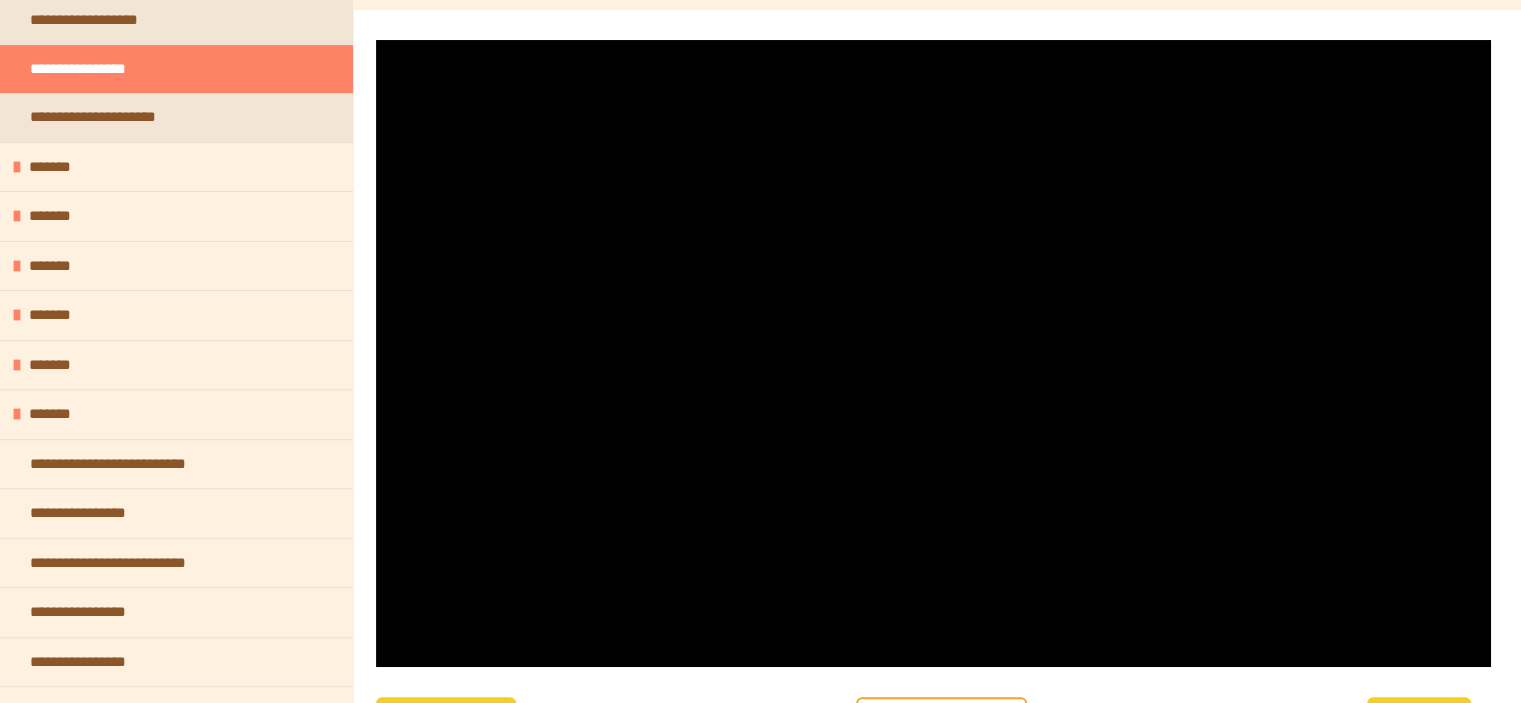 click at bounding box center [933, 353] 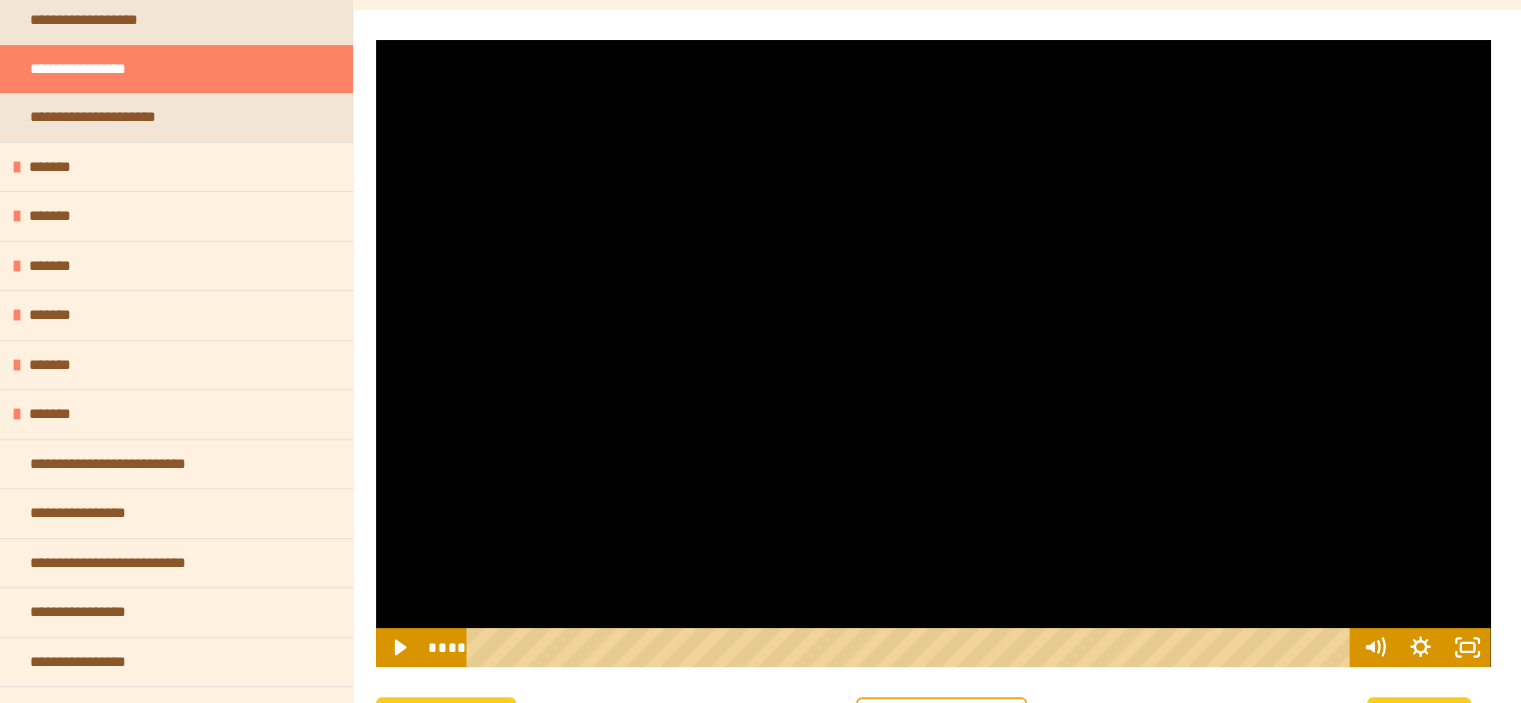 click at bounding box center (933, 353) 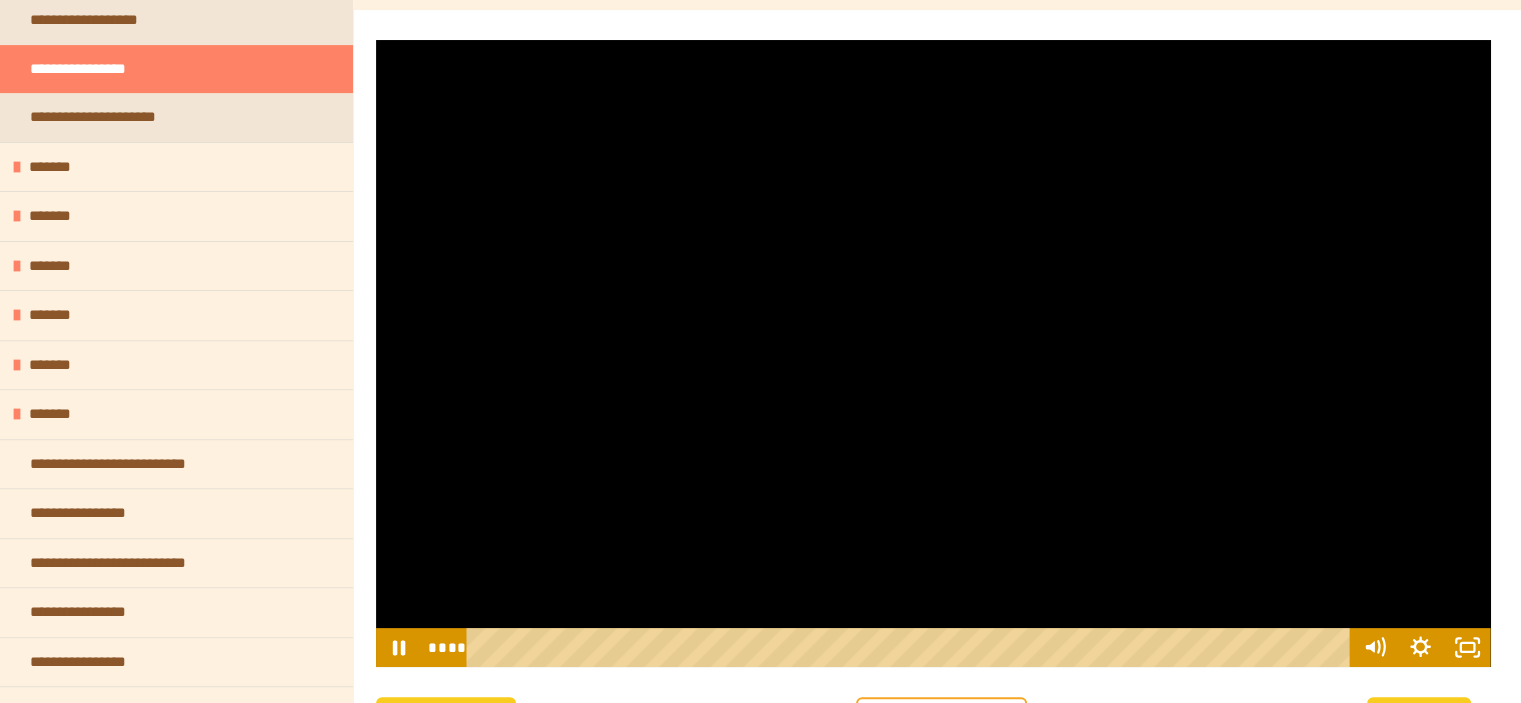 click at bounding box center [933, 353] 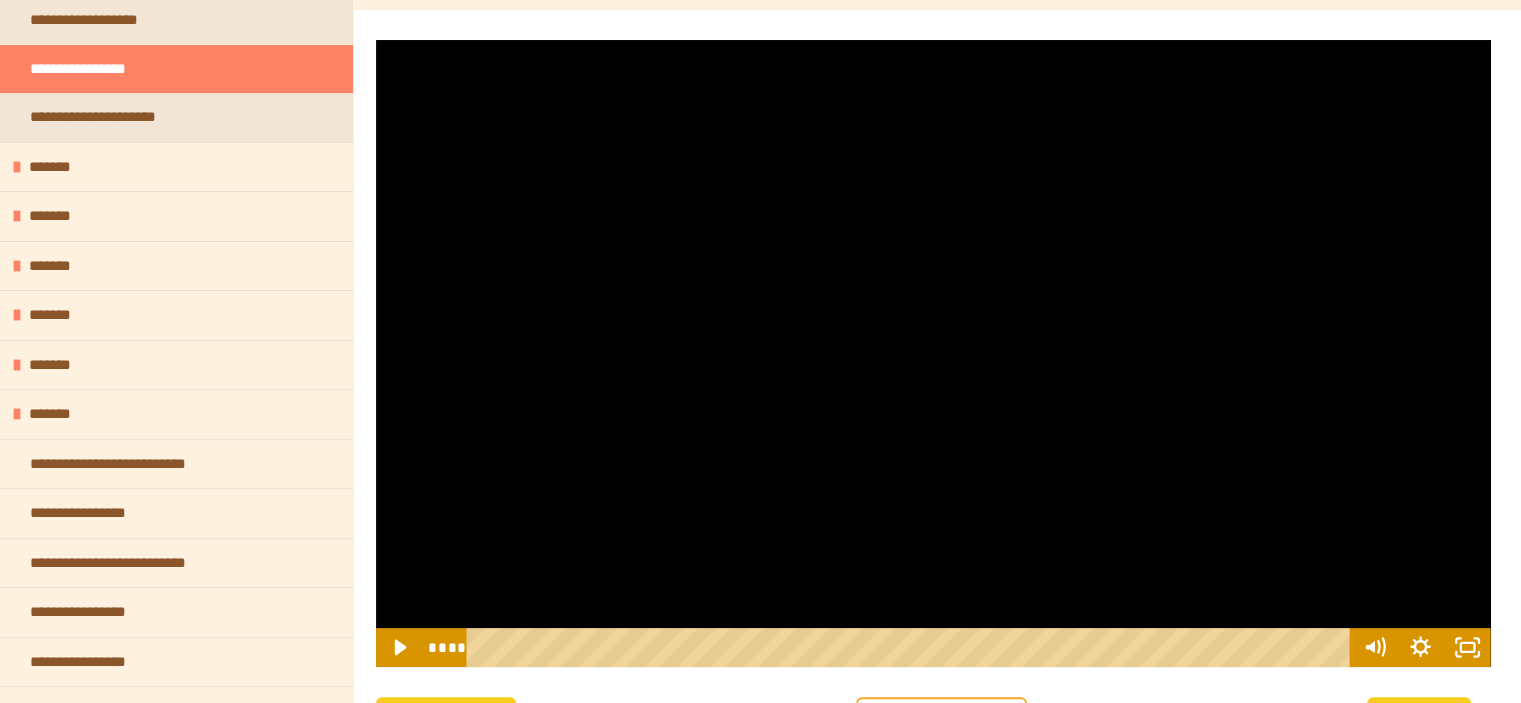 click at bounding box center [933, 353] 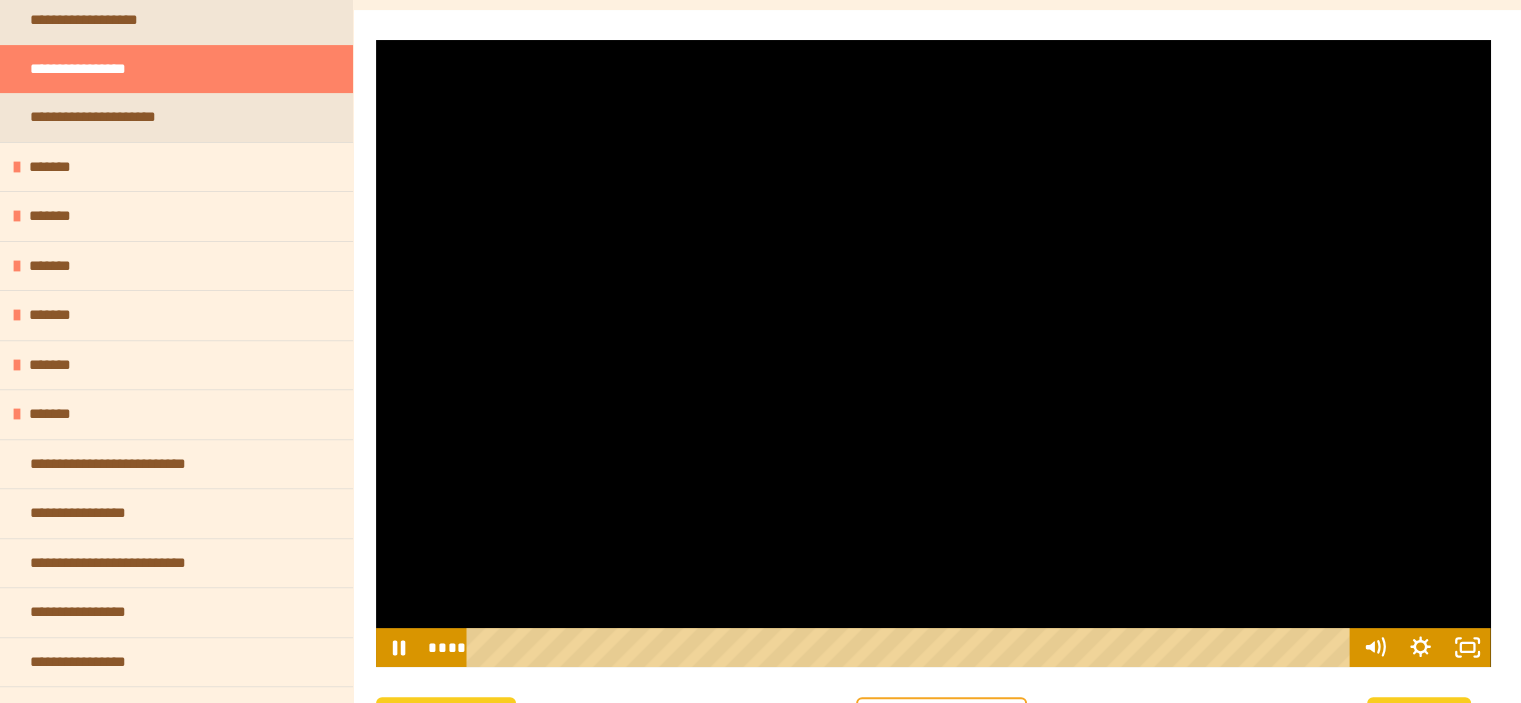 click at bounding box center [933, 353] 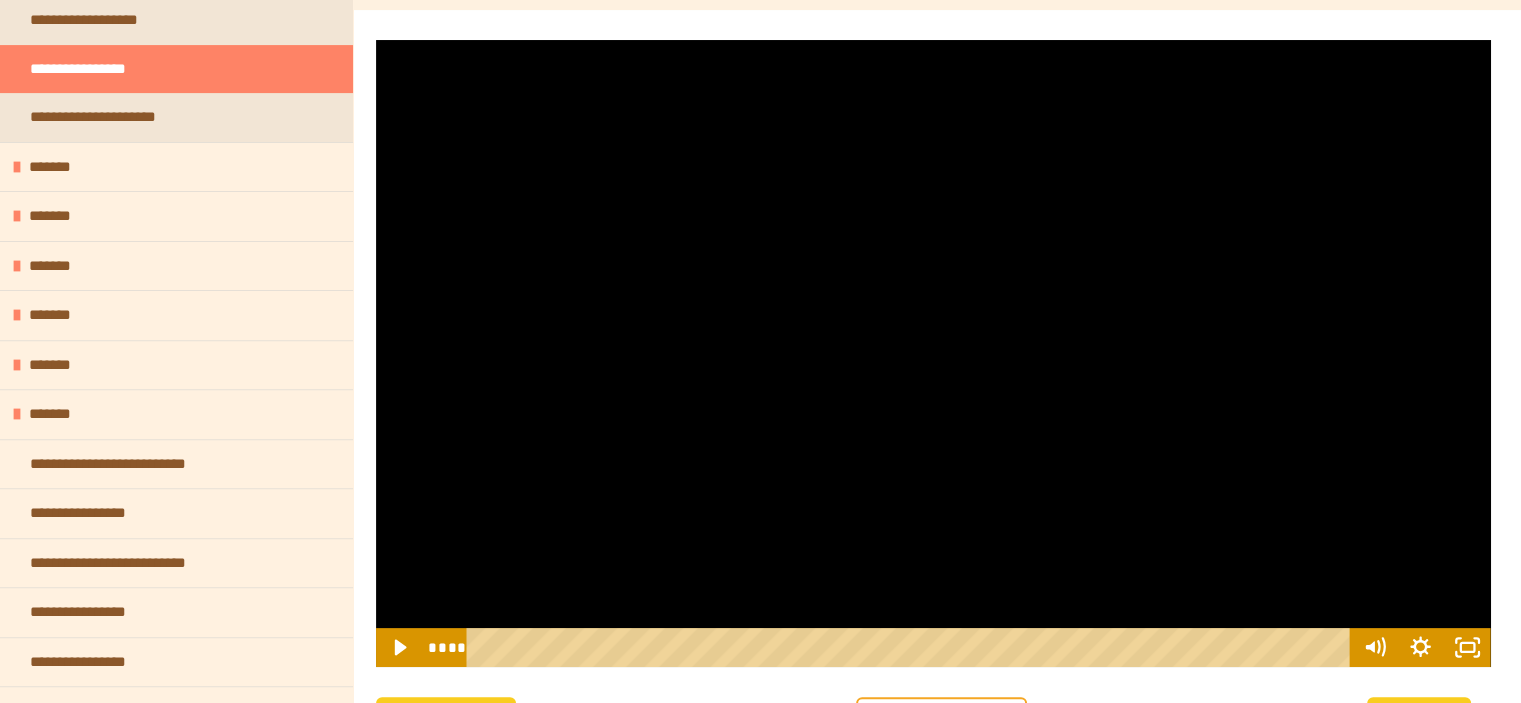 click at bounding box center [933, 353] 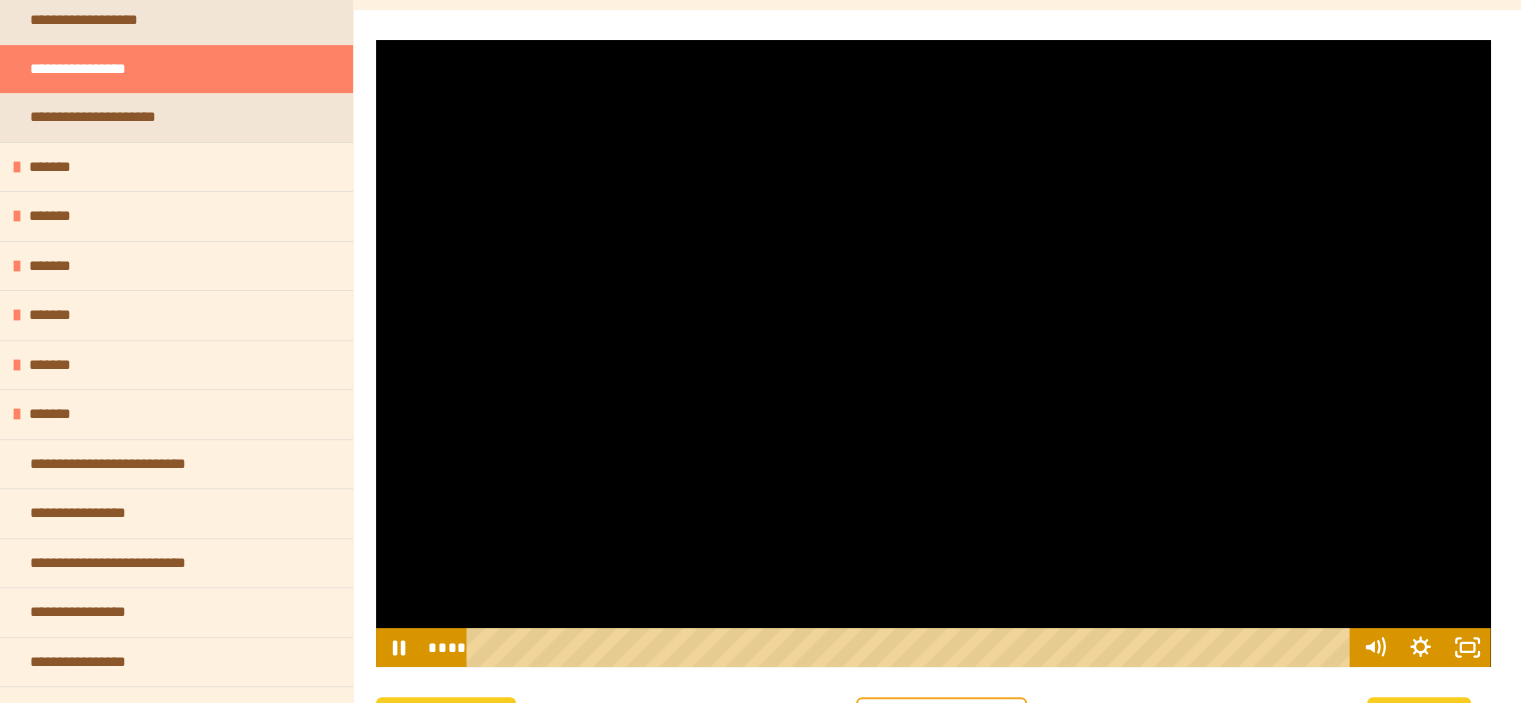 click at bounding box center (933, 353) 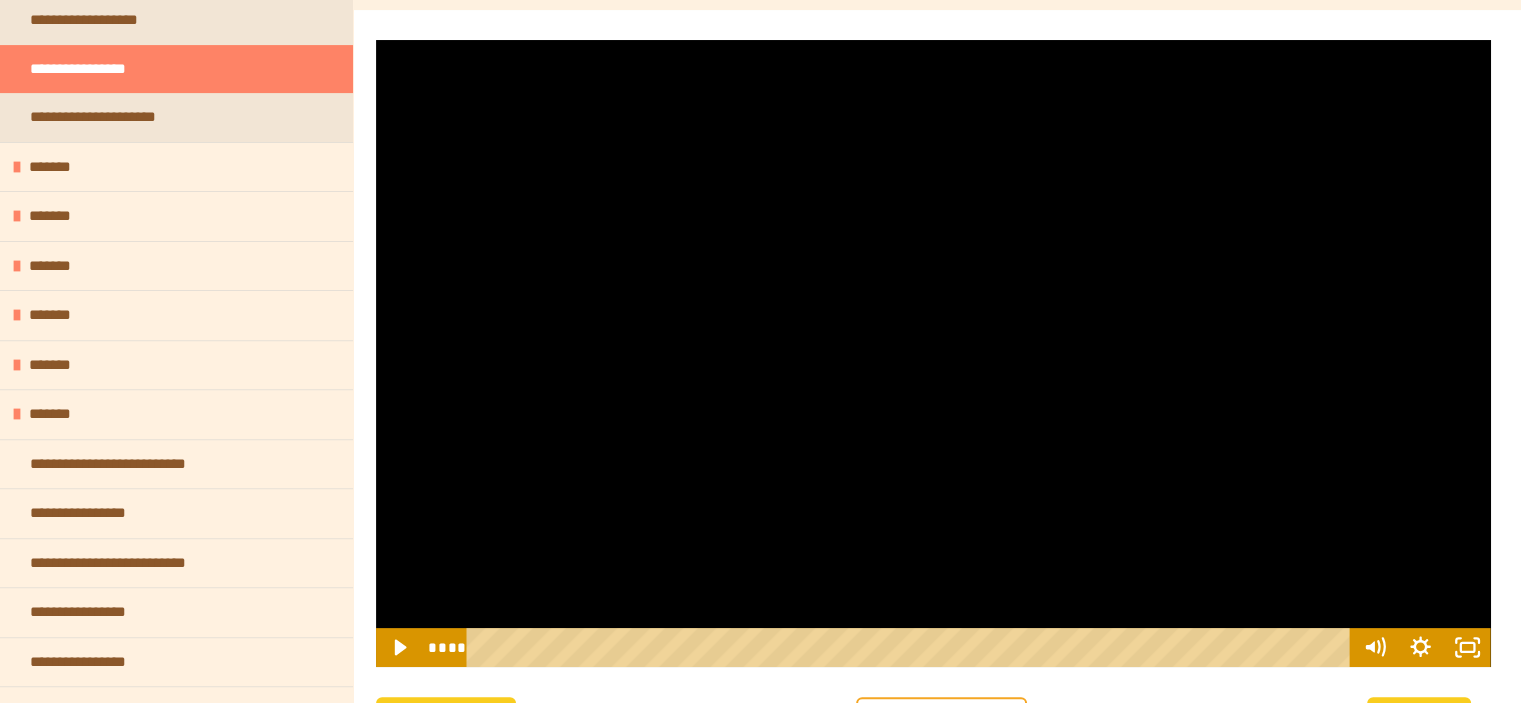 click at bounding box center (933, 353) 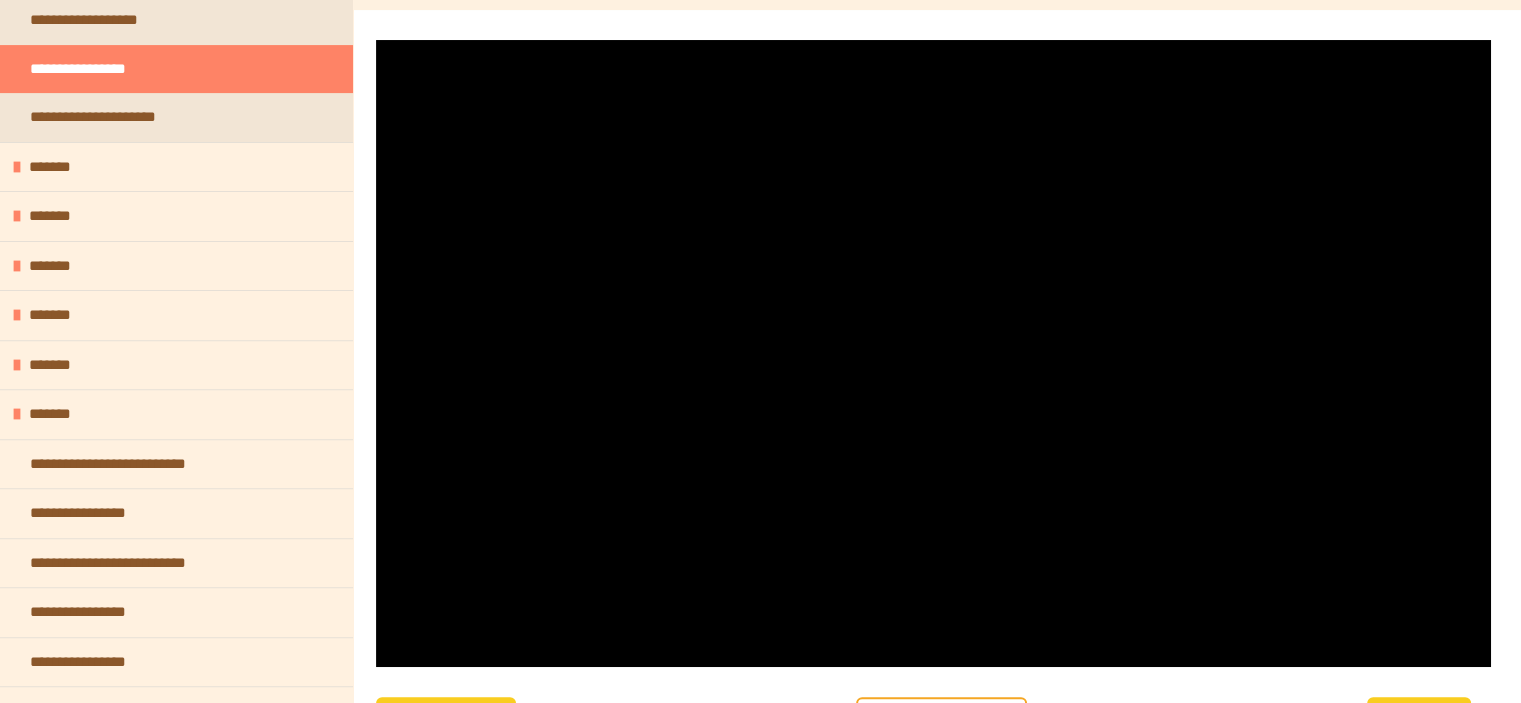 click at bounding box center (933, 353) 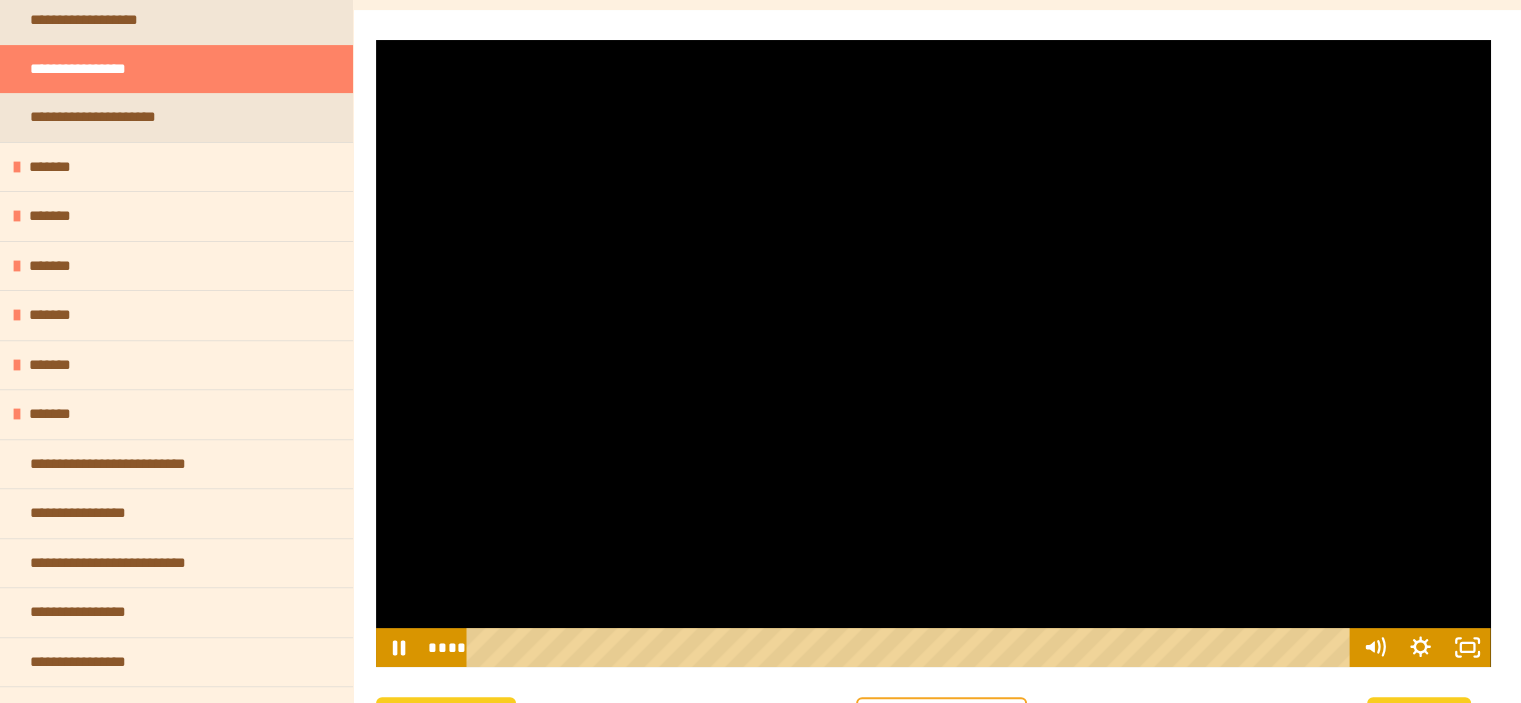 click at bounding box center (933, 353) 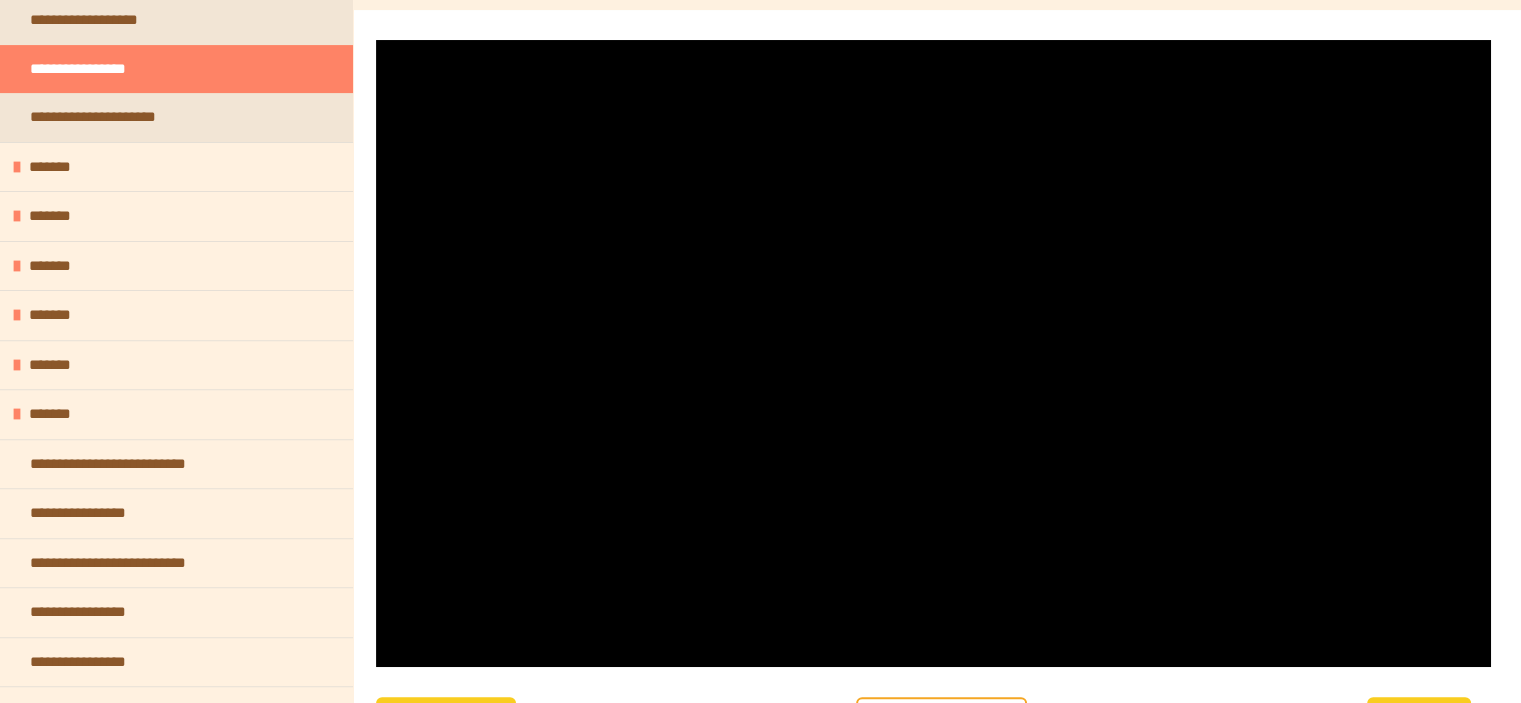 click at bounding box center [933, 353] 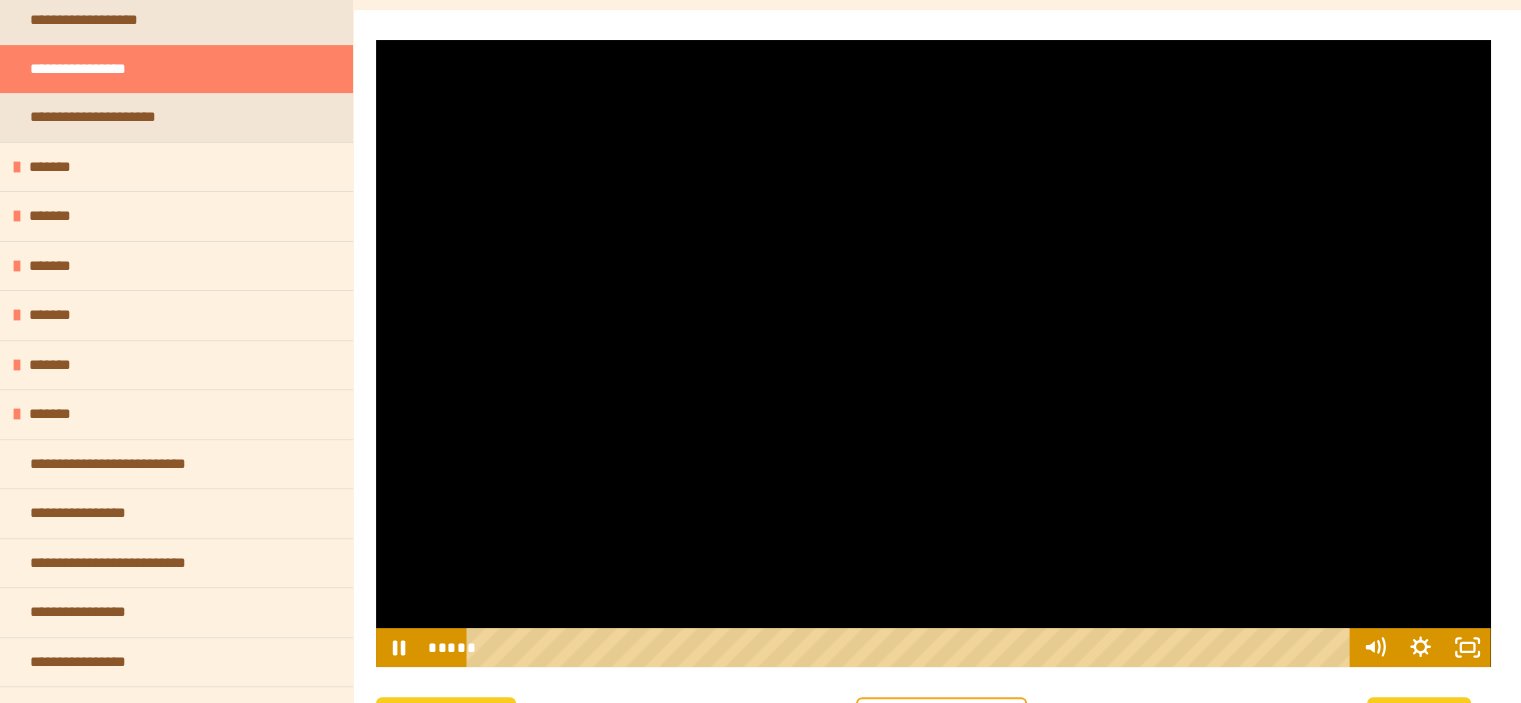 click at bounding box center [933, 353] 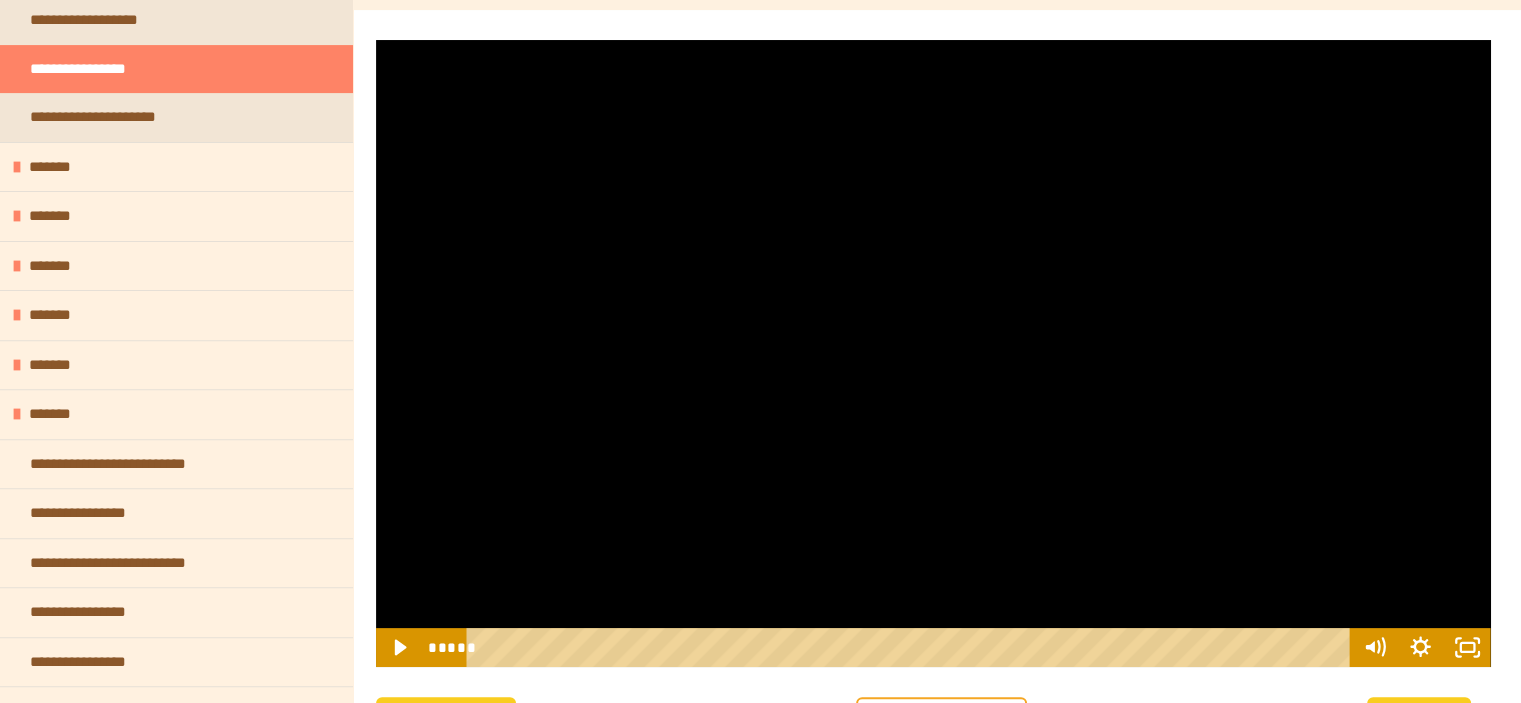 click at bounding box center (933, 353) 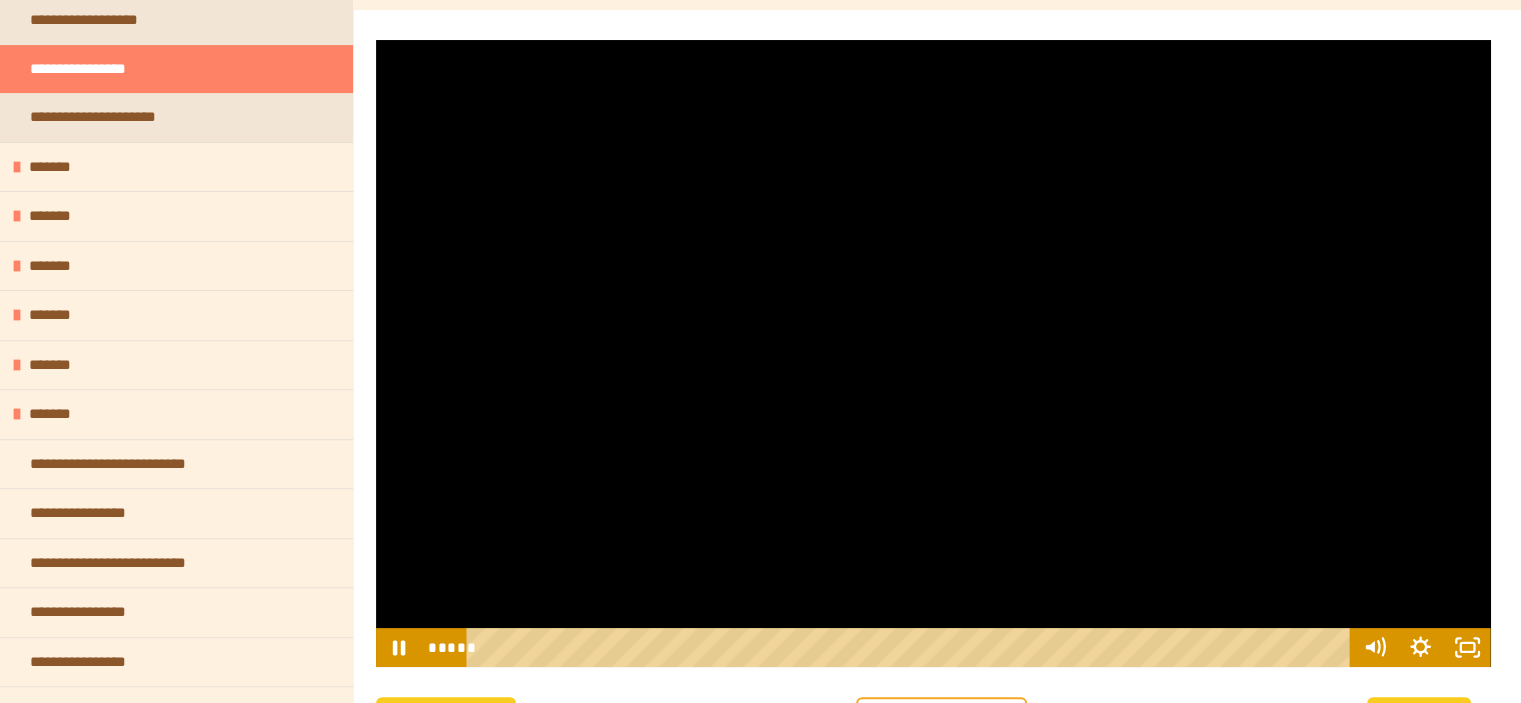 click at bounding box center [933, 353] 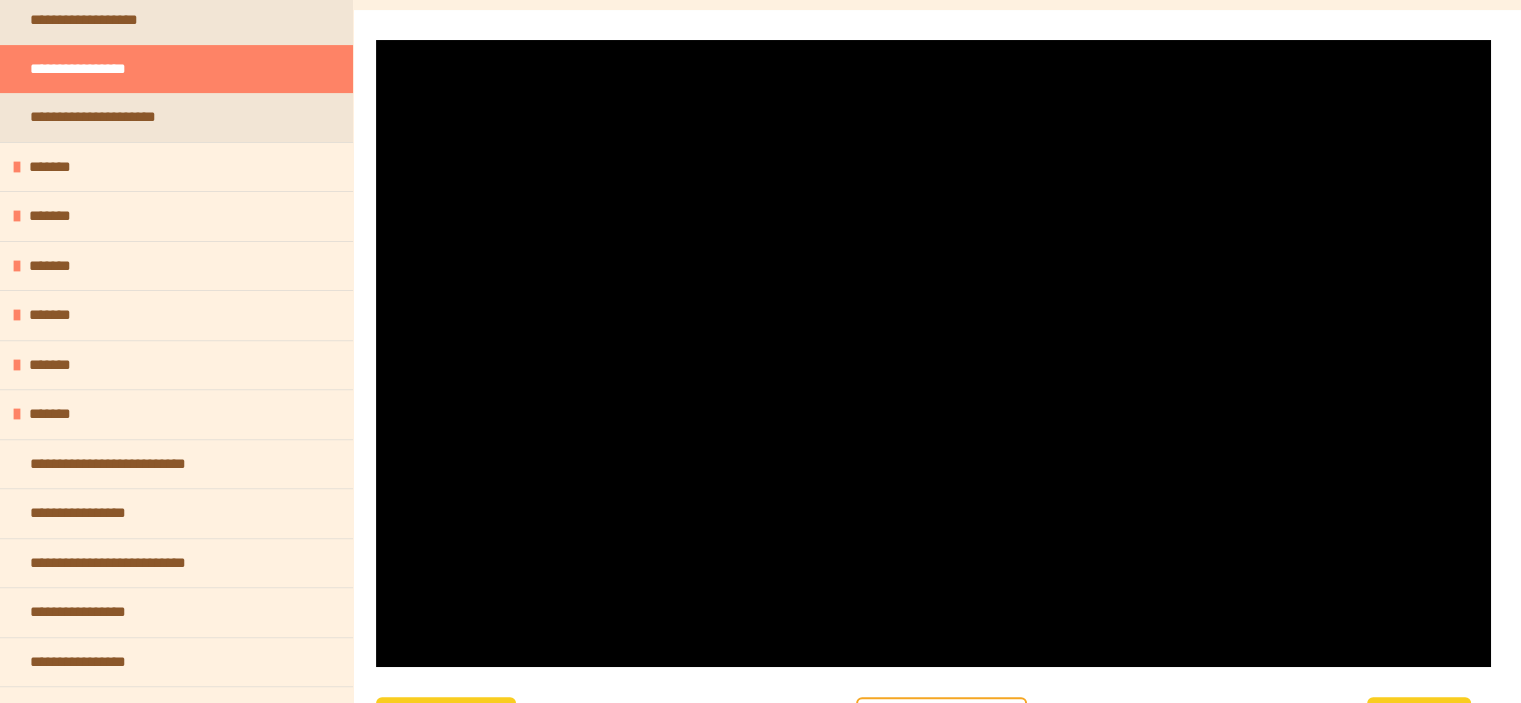 click at bounding box center [933, 353] 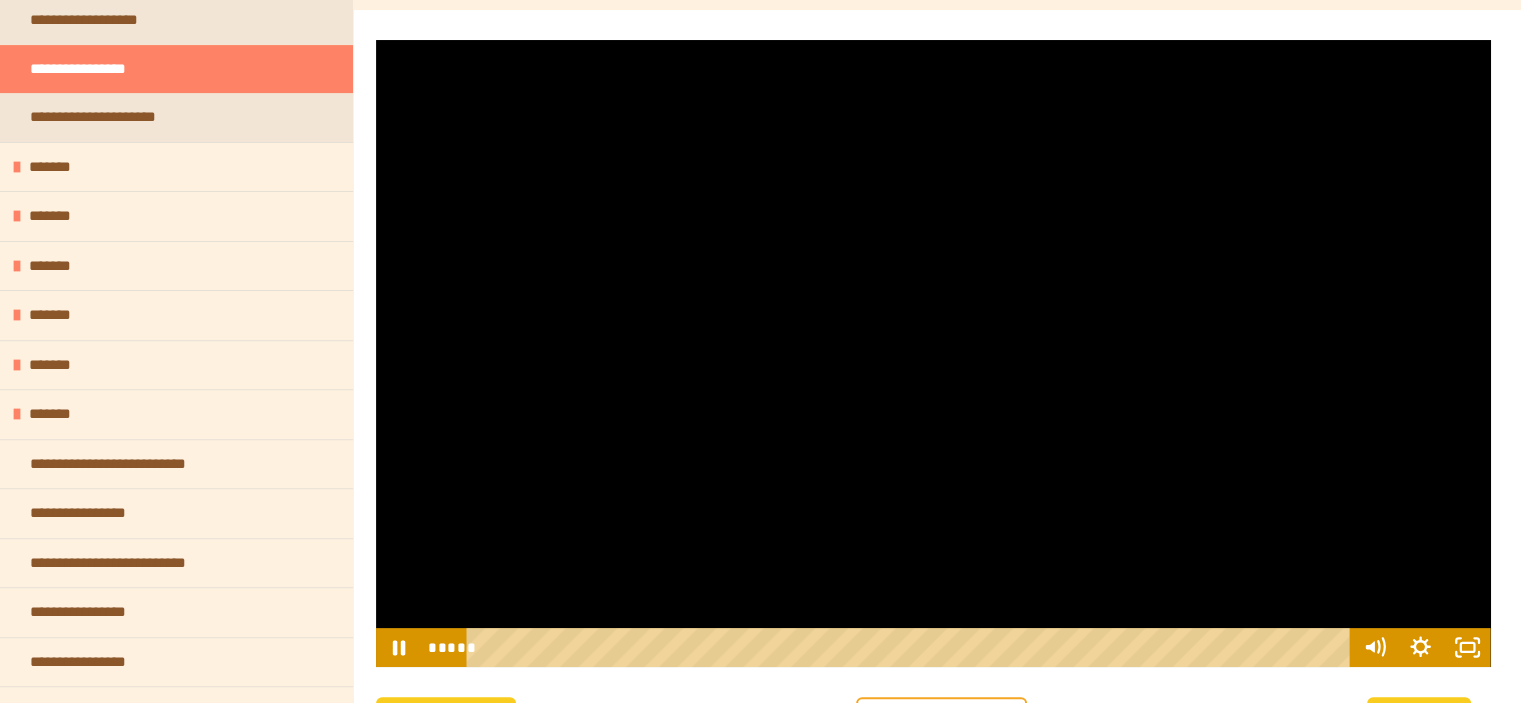 click at bounding box center (933, 353) 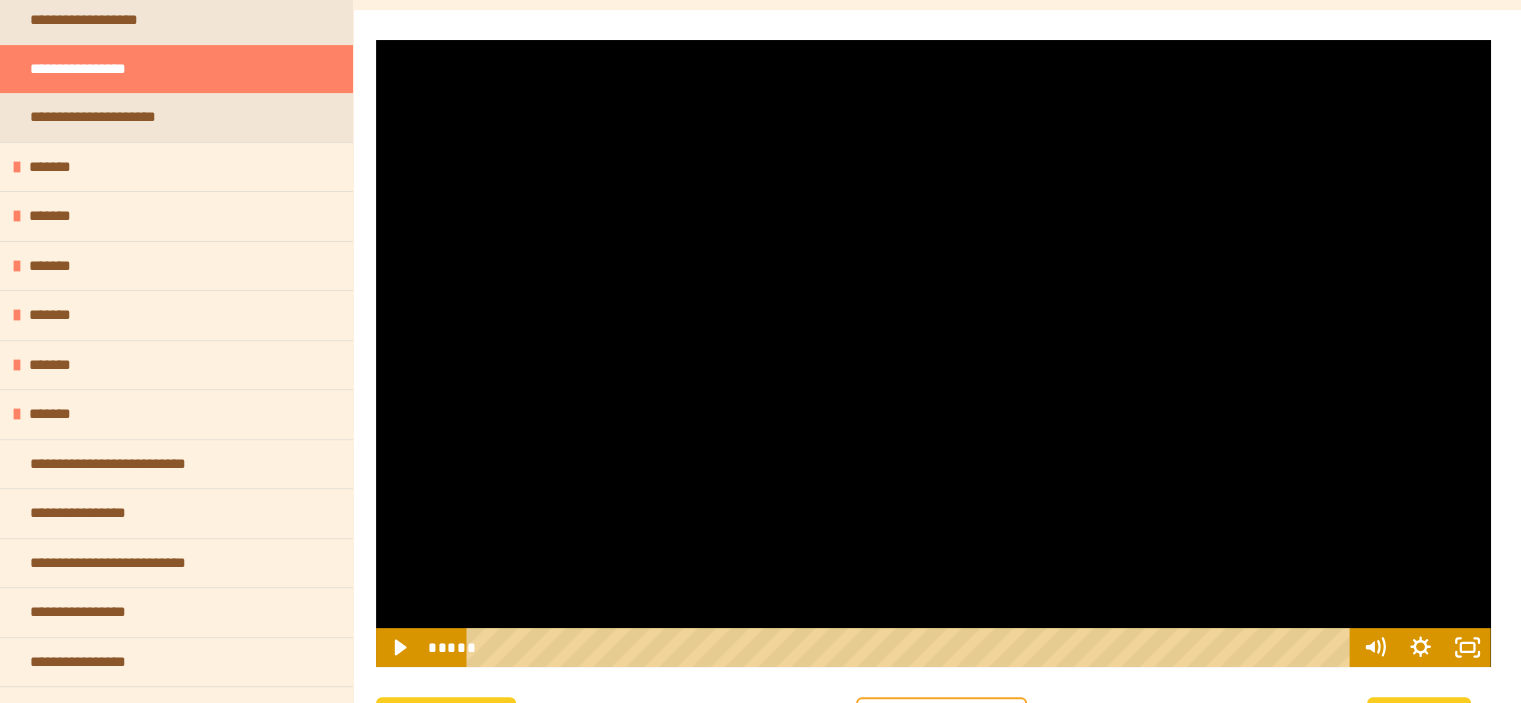 click at bounding box center (933, 353) 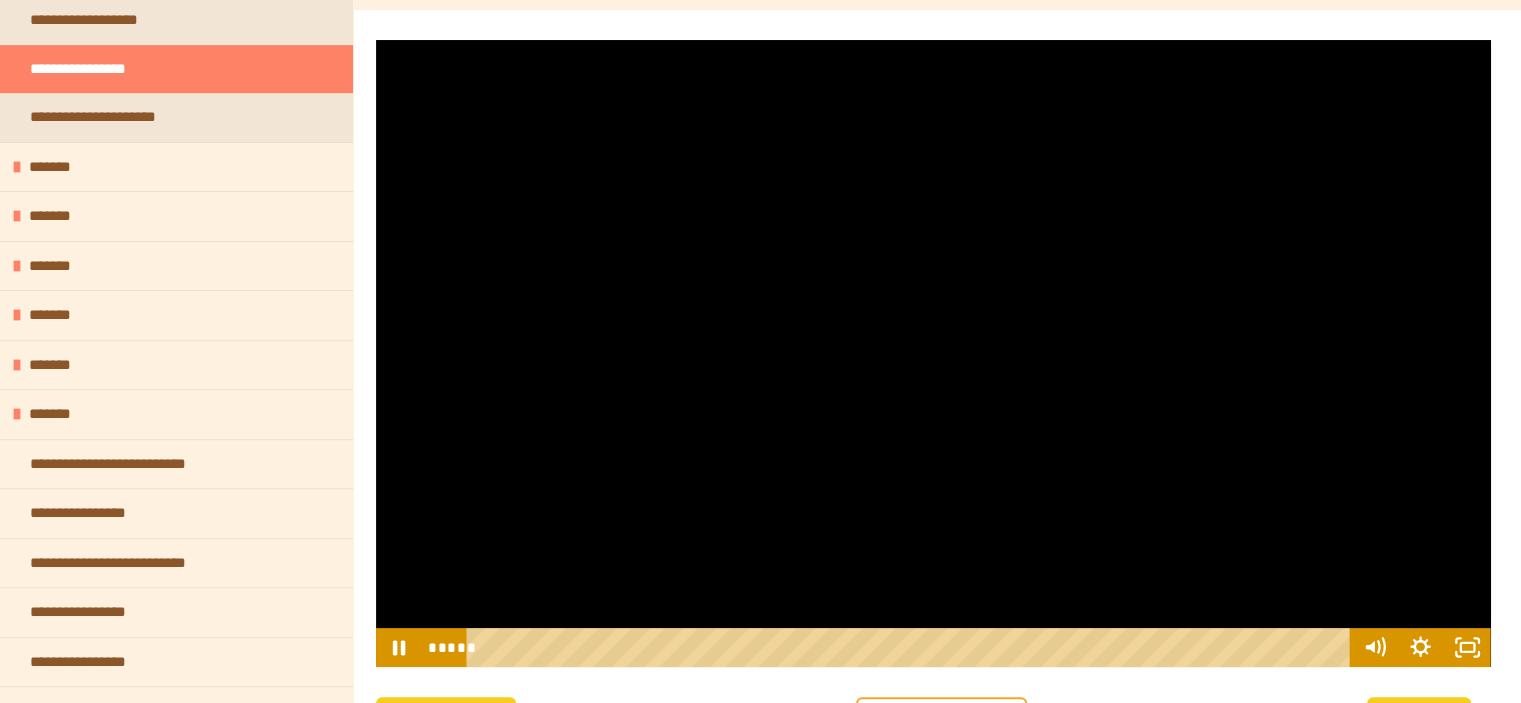 click at bounding box center (933, 353) 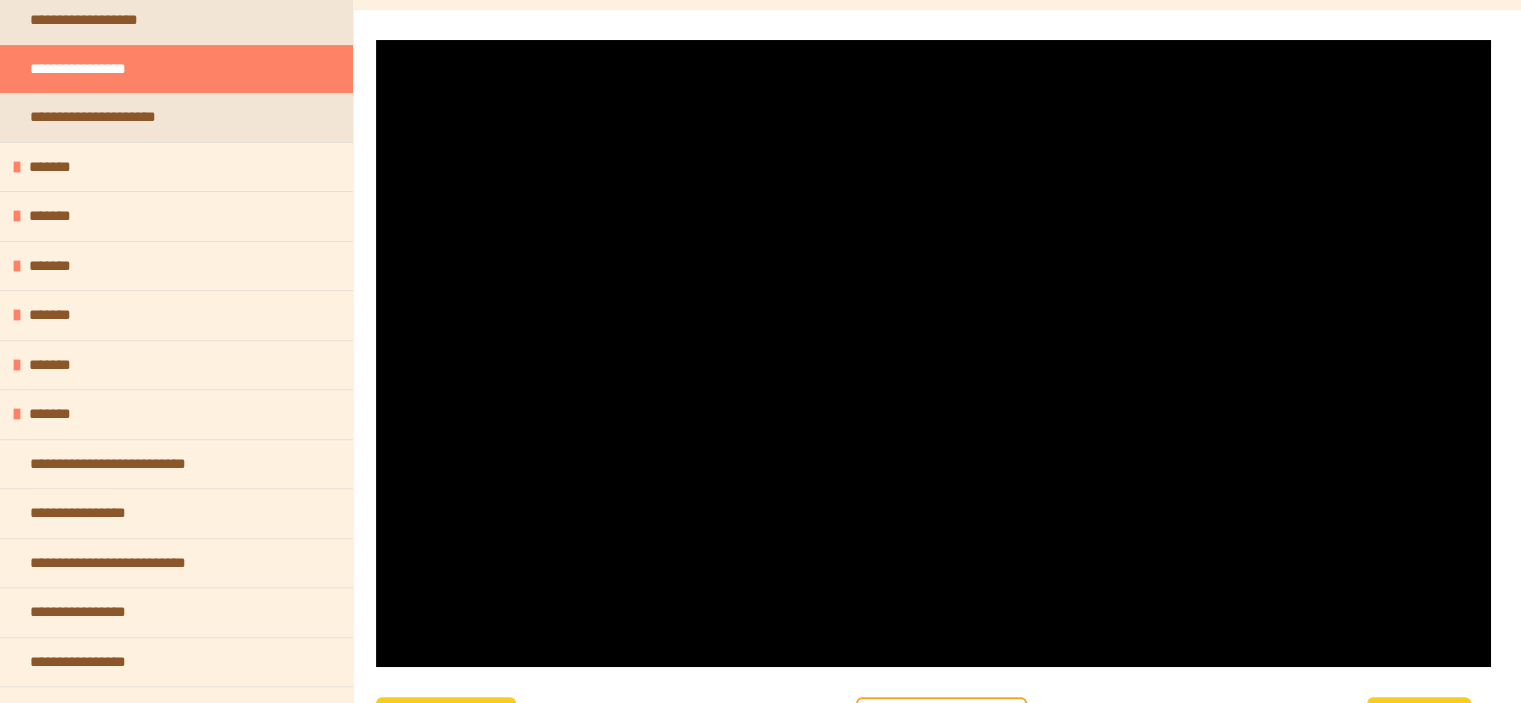 click at bounding box center [933, 353] 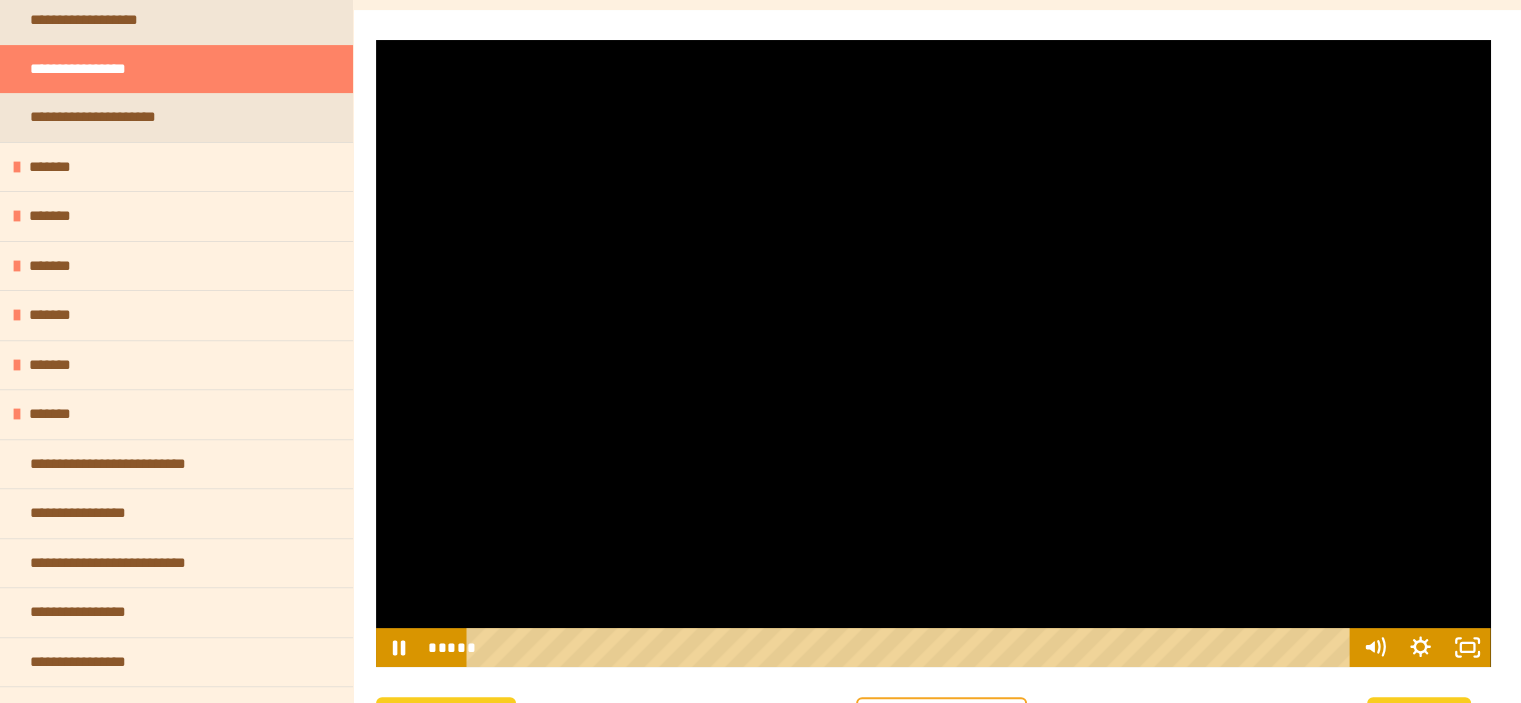click at bounding box center [933, 353] 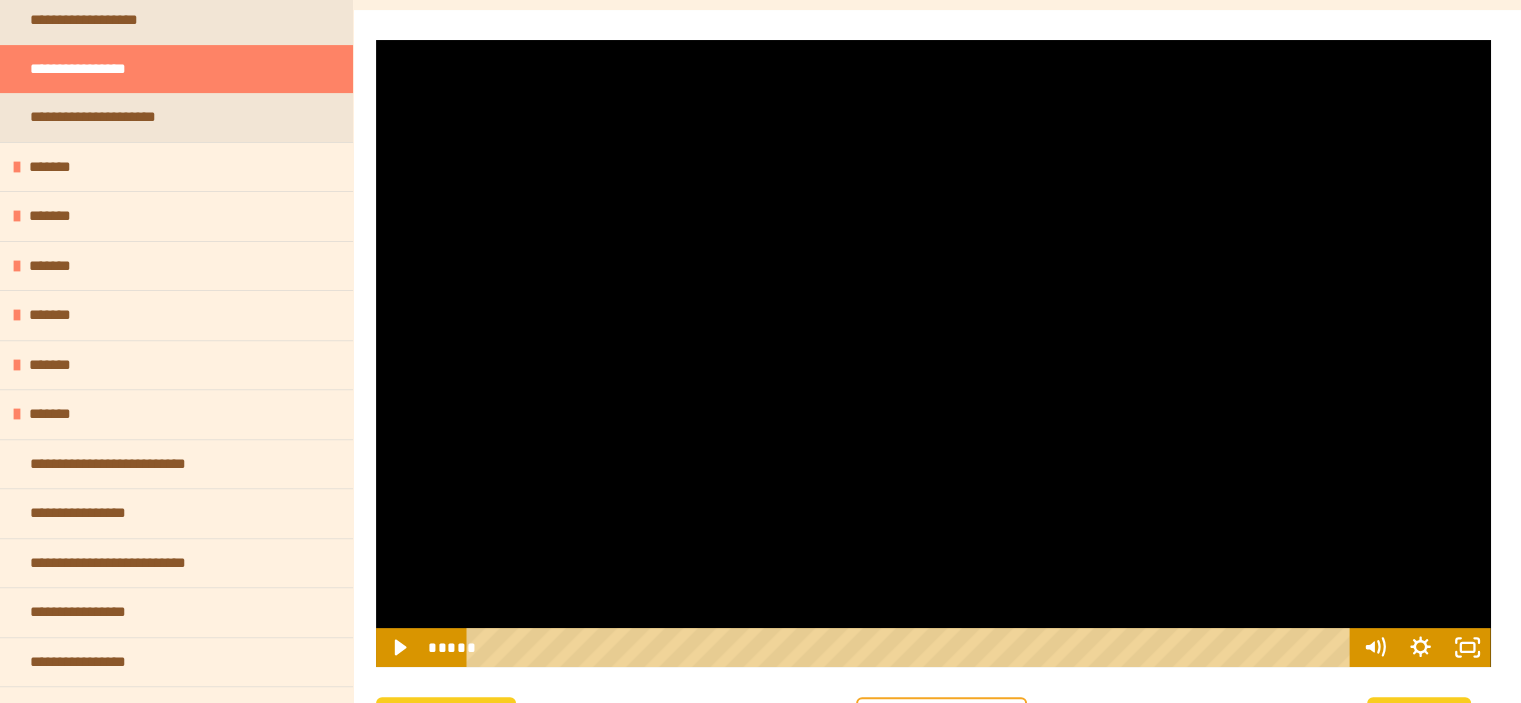 click at bounding box center [933, 353] 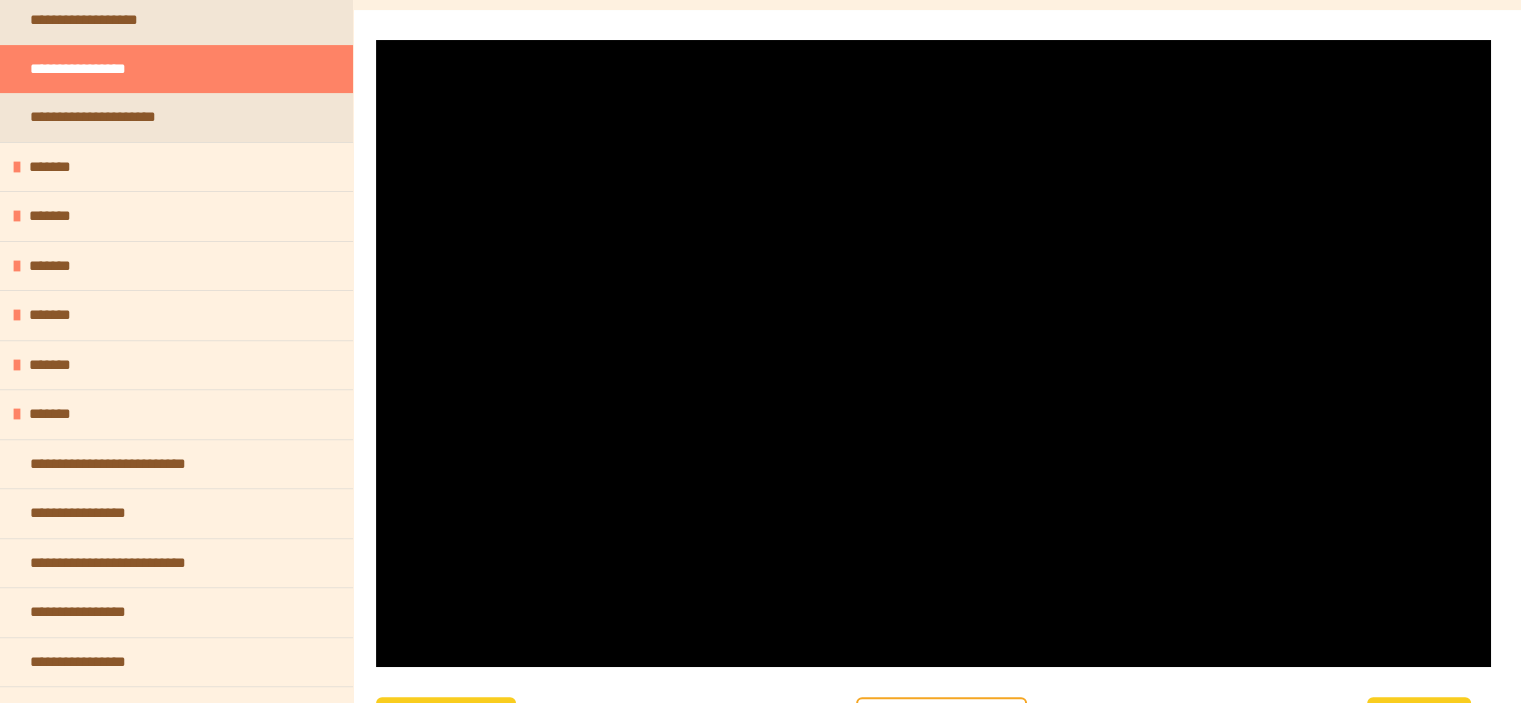 scroll, scrollTop: 840, scrollLeft: 0, axis: vertical 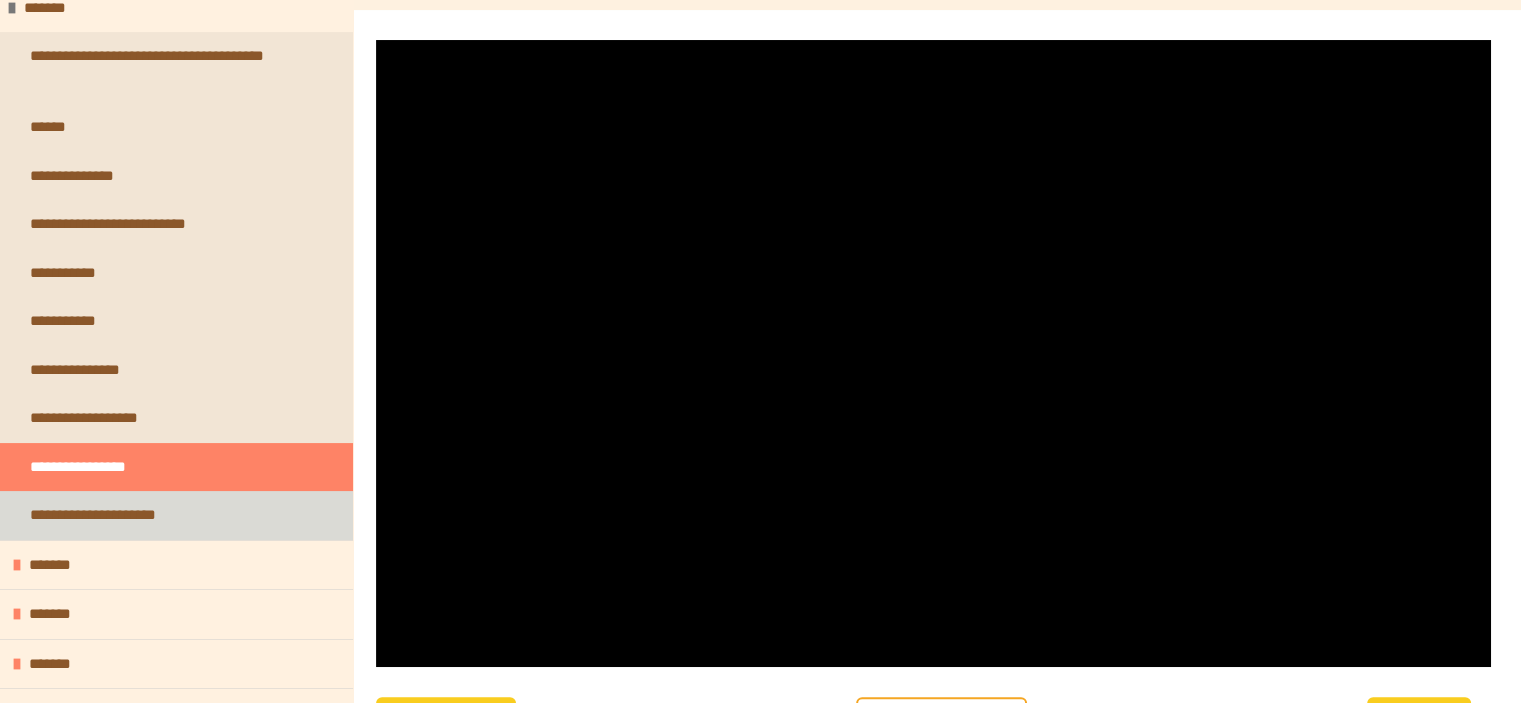 click on "**********" at bounding box center [176, 515] 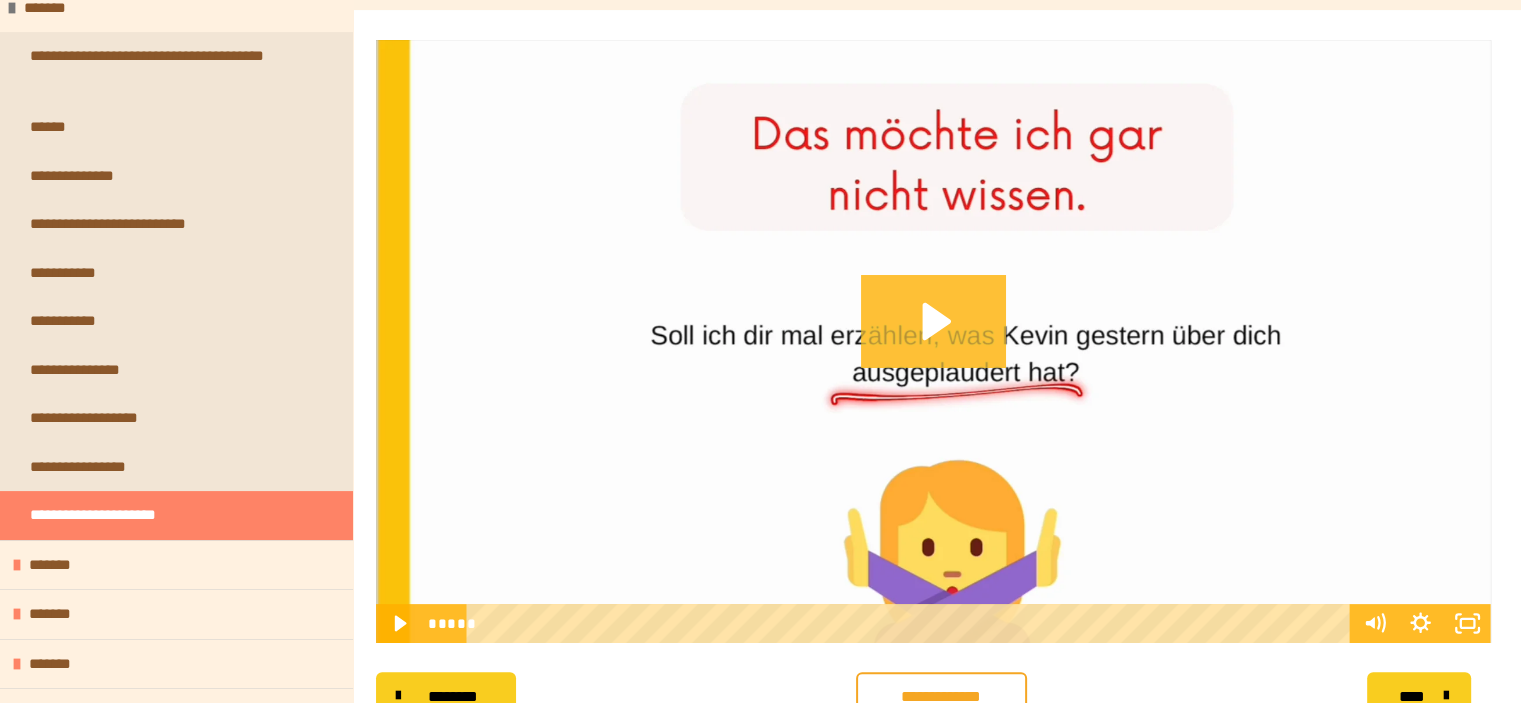 click 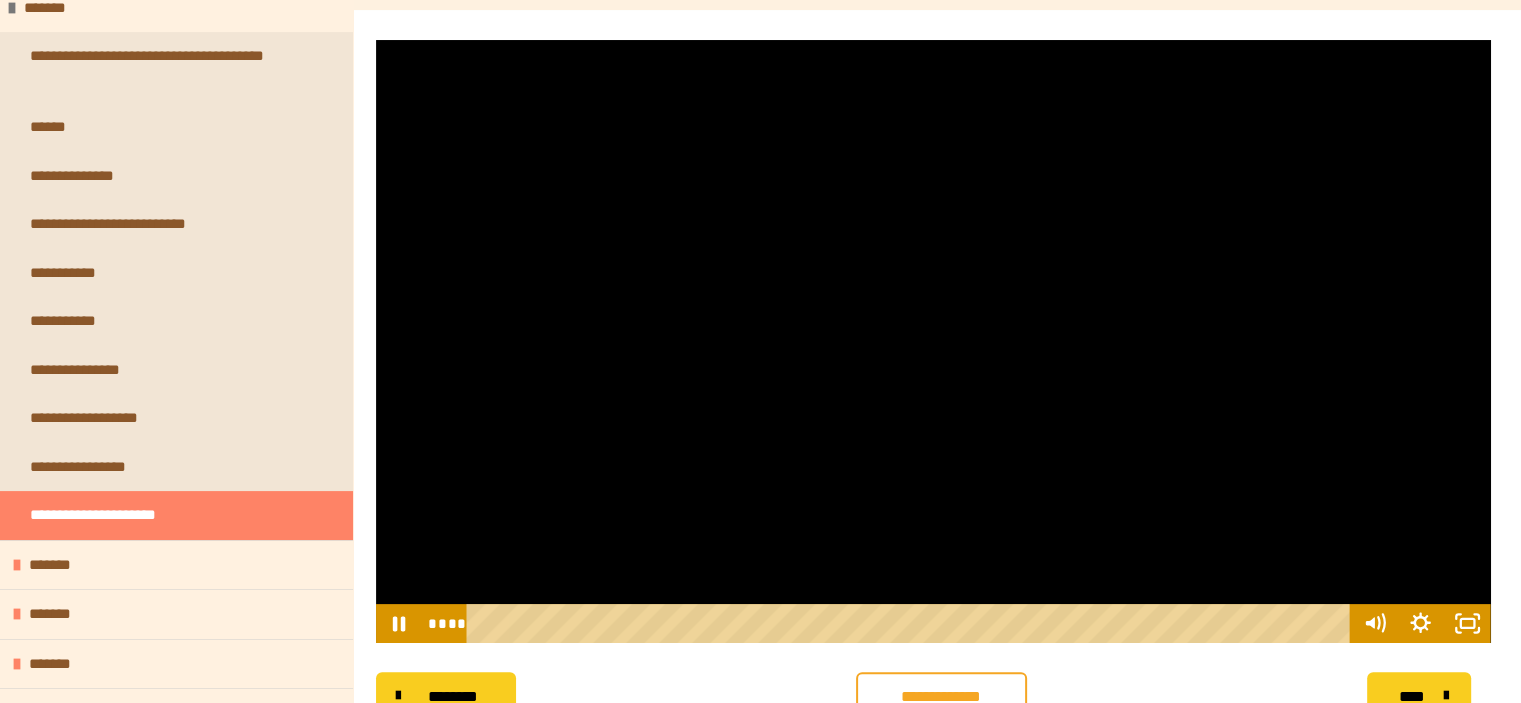 click at bounding box center [933, 341] 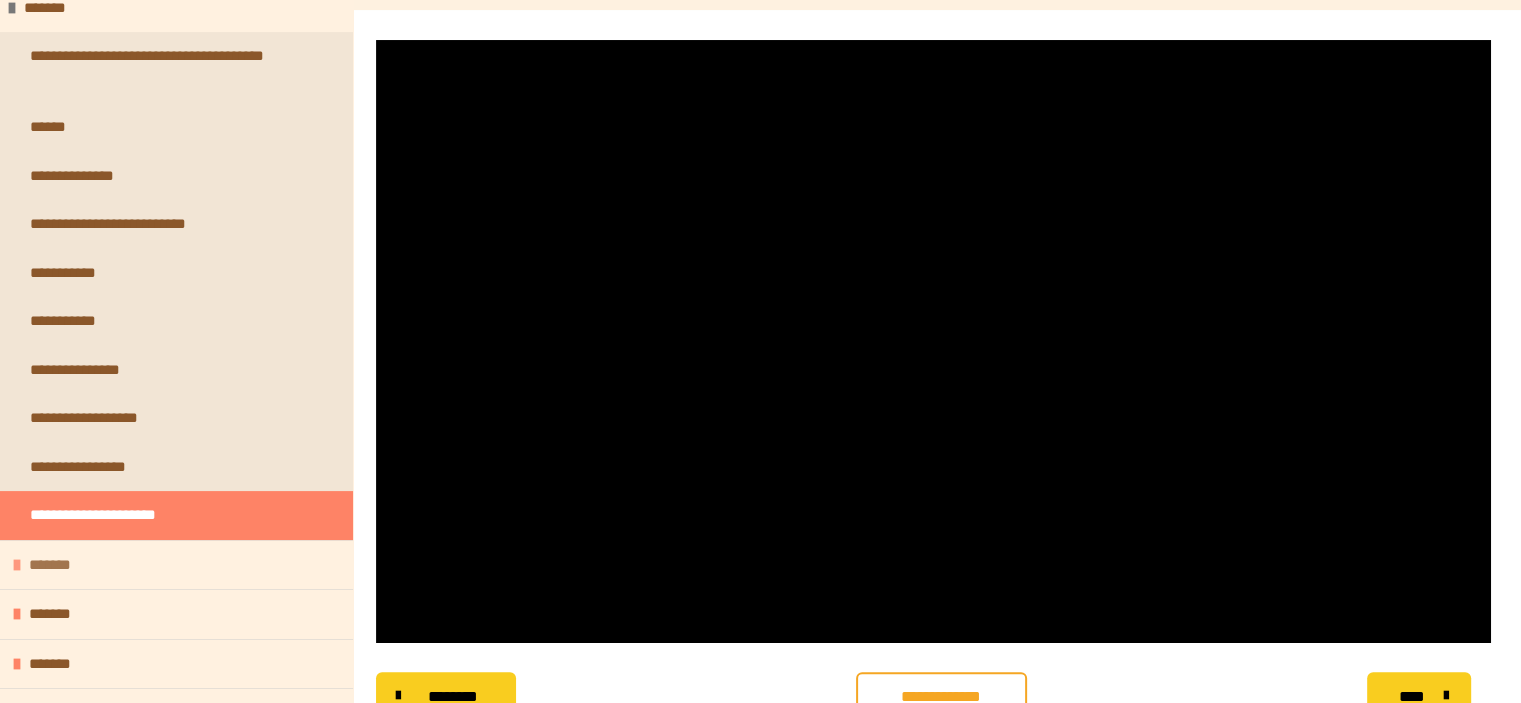 click on "*******" at bounding box center (64, 565) 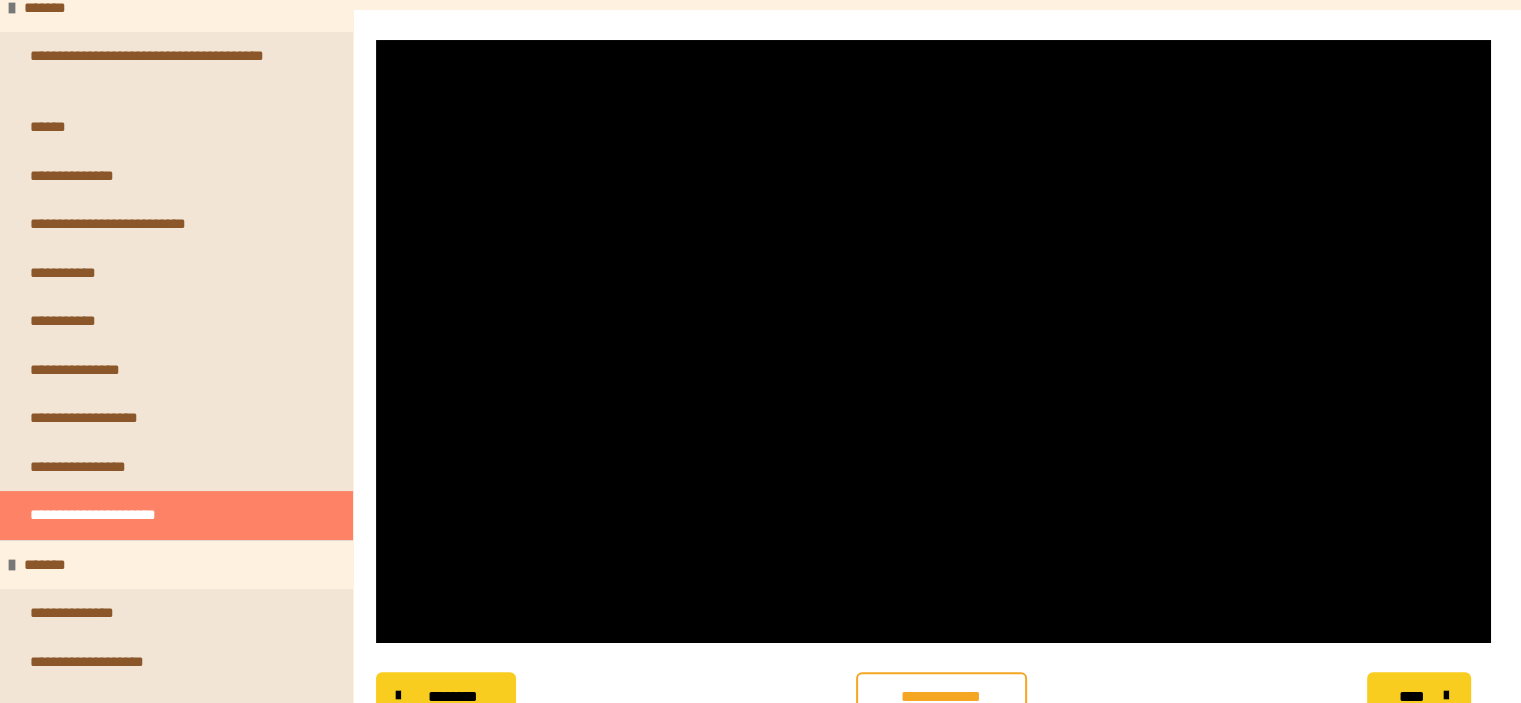 scroll, scrollTop: 840, scrollLeft: 0, axis: vertical 